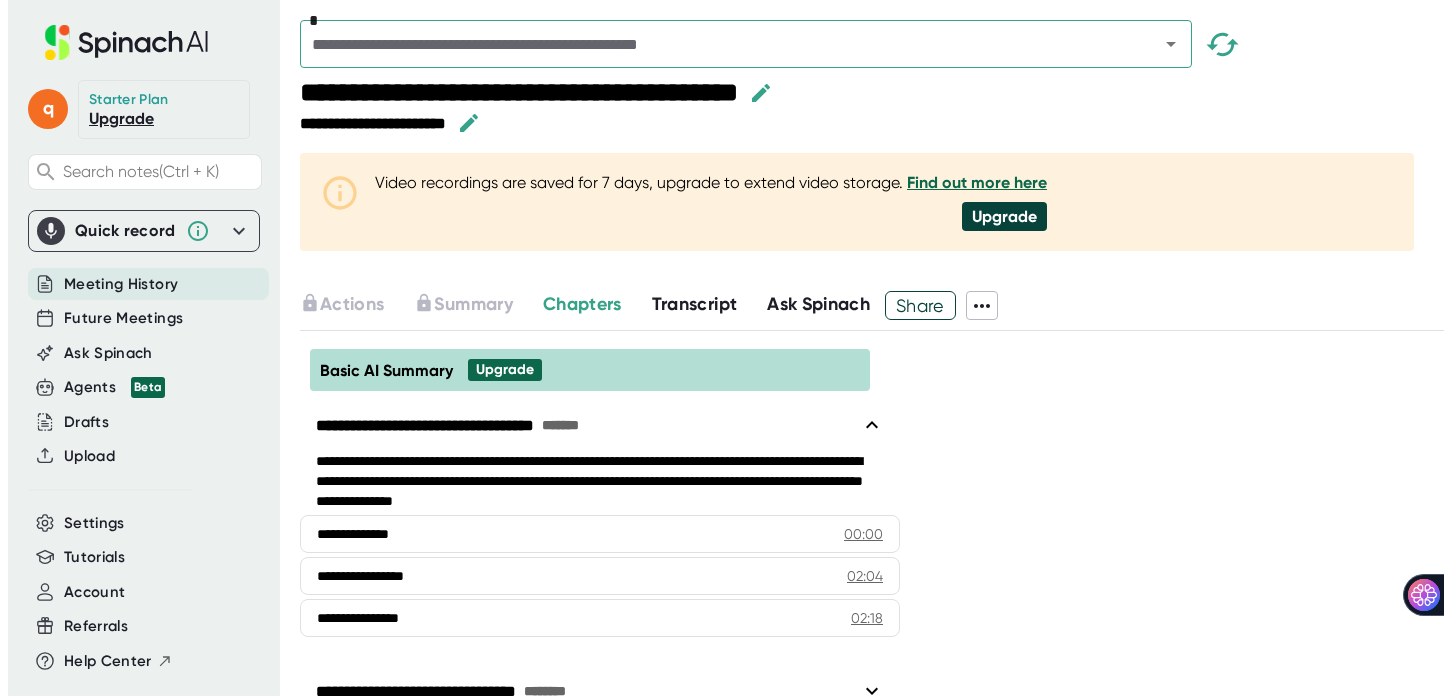 scroll, scrollTop: 0, scrollLeft: 0, axis: both 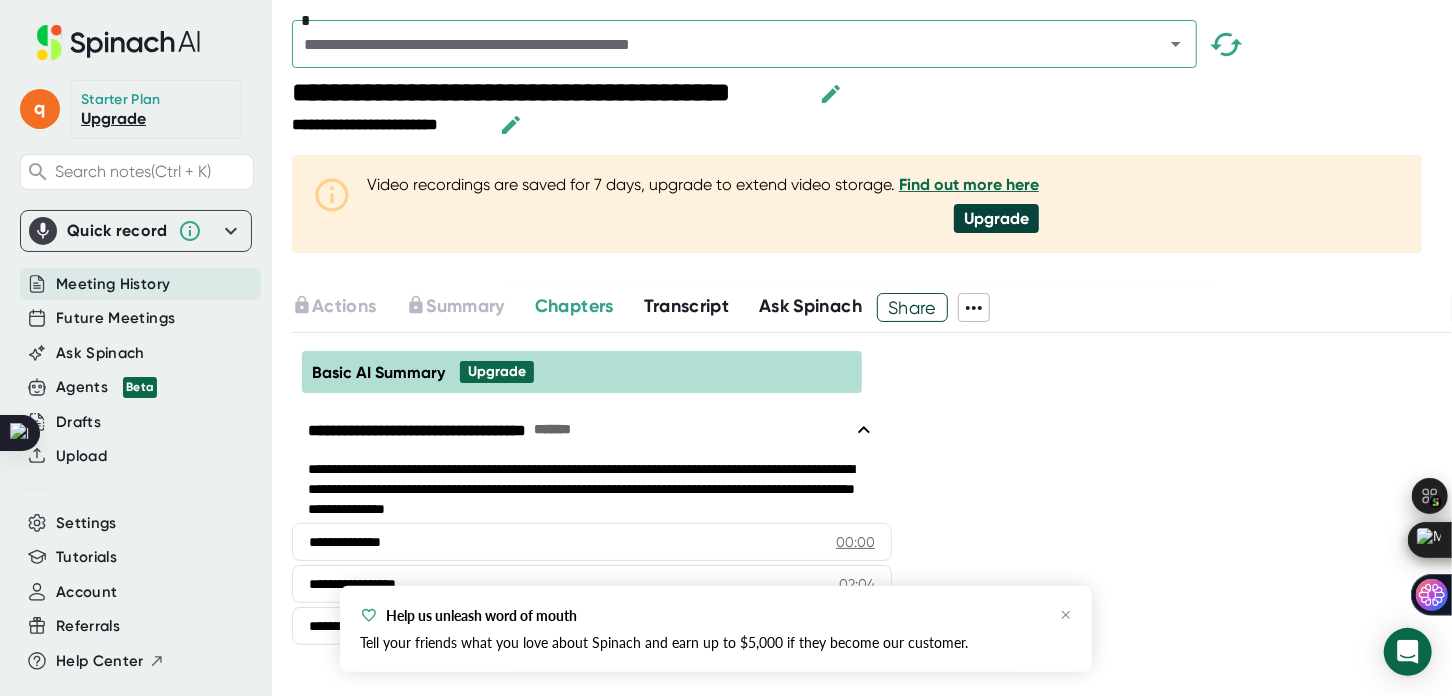 click on "Transcript" at bounding box center [687, 306] 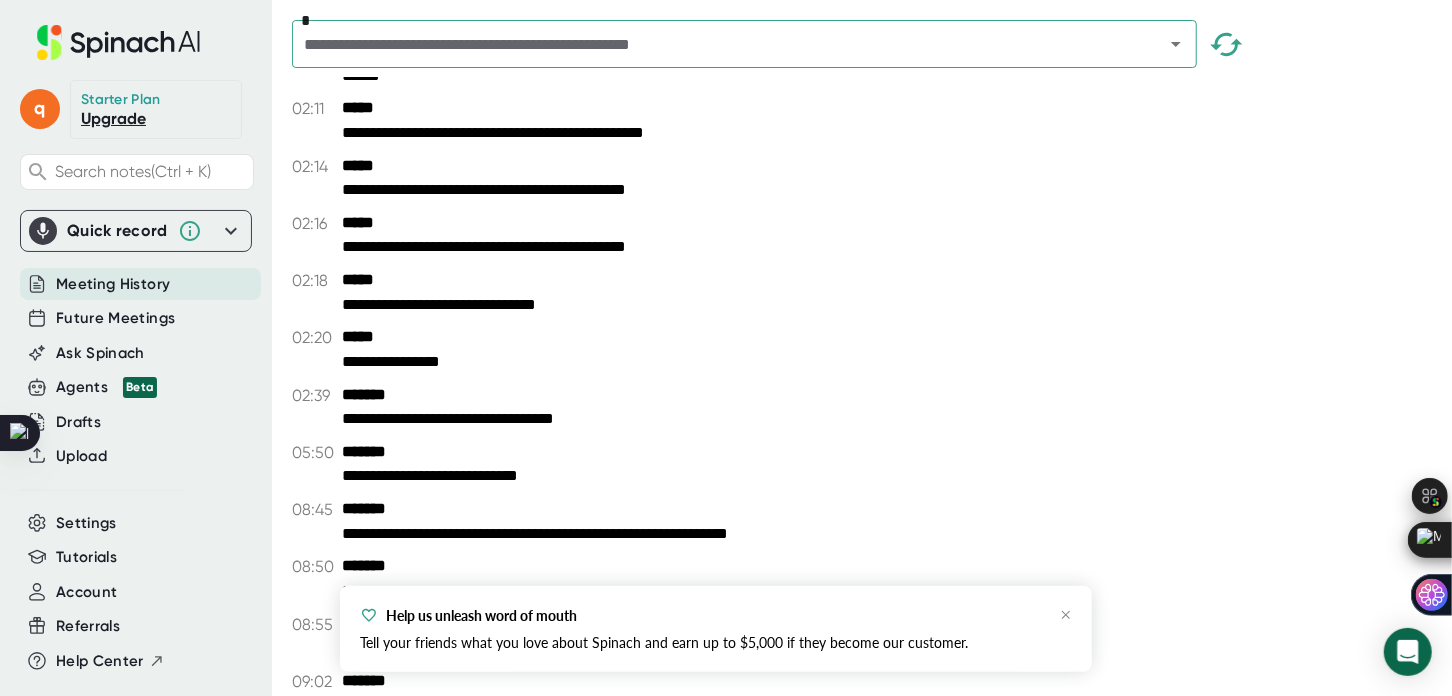 scroll, scrollTop: 475, scrollLeft: 0, axis: vertical 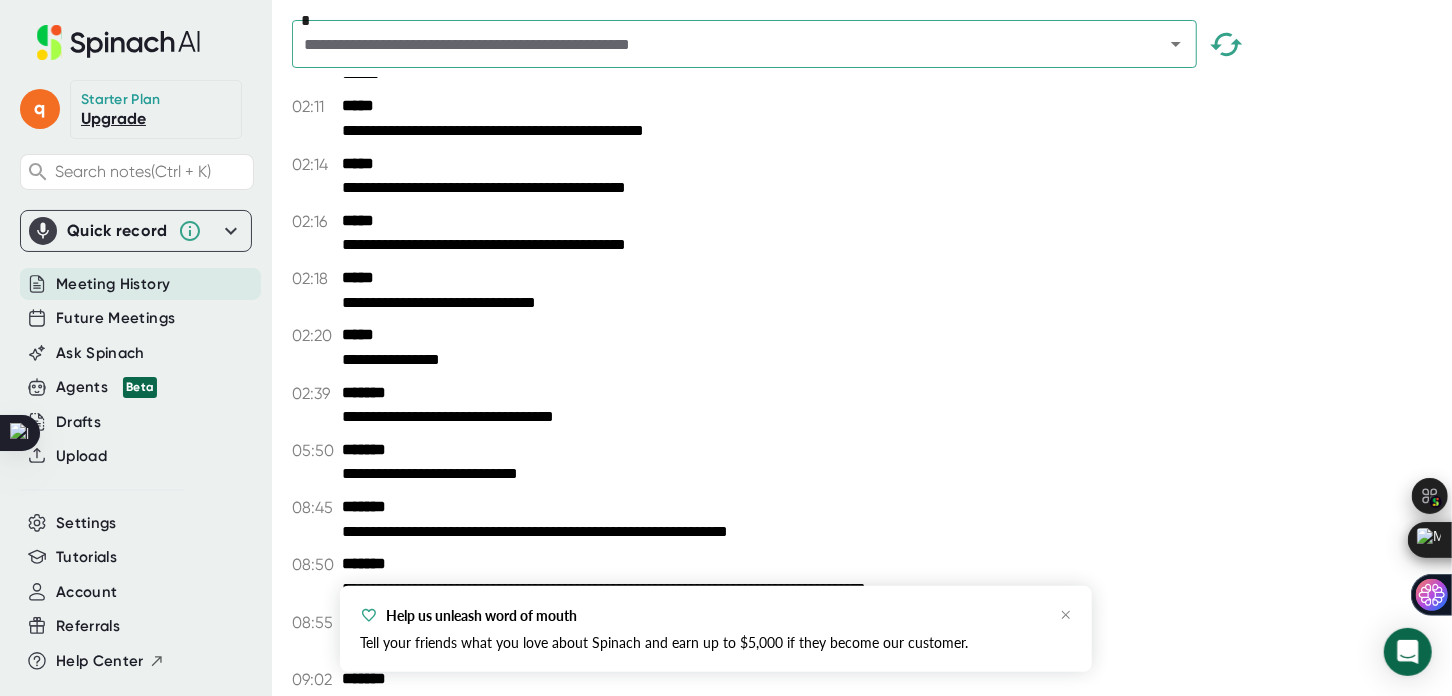 type 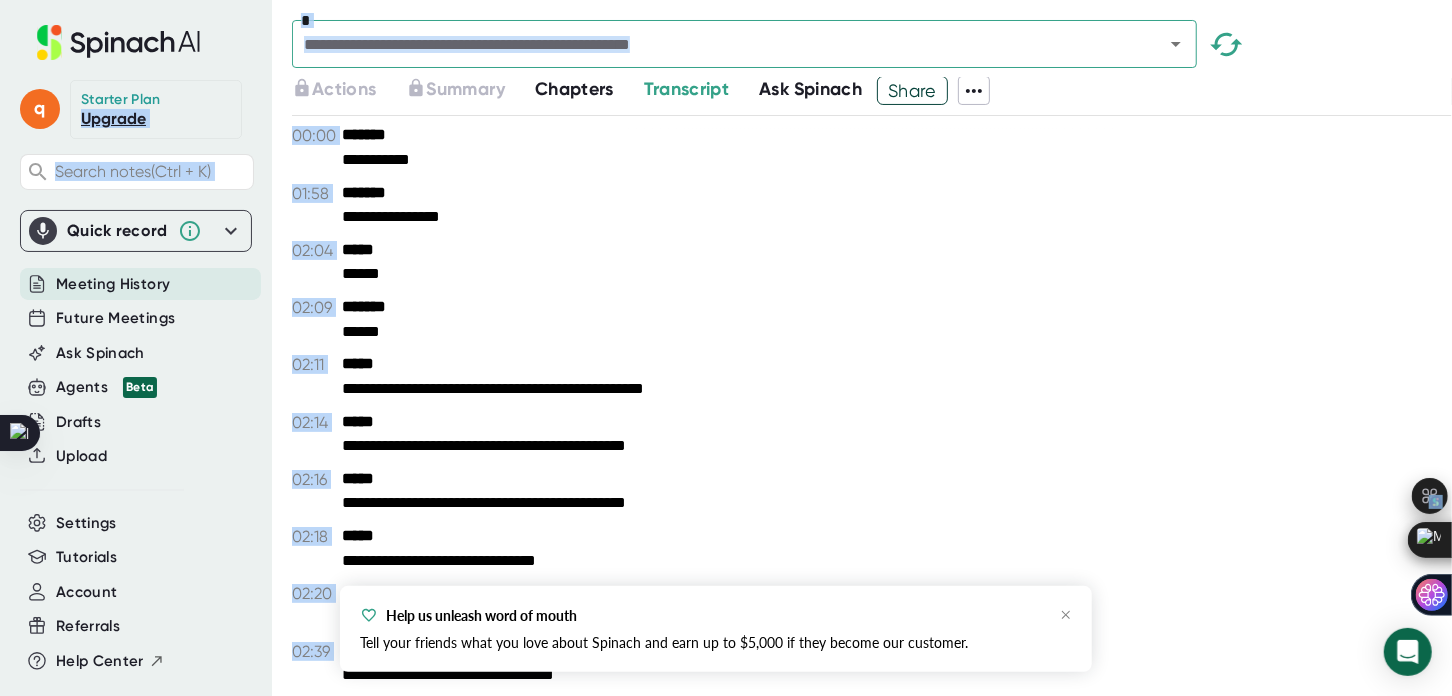 scroll, scrollTop: 0, scrollLeft: 0, axis: both 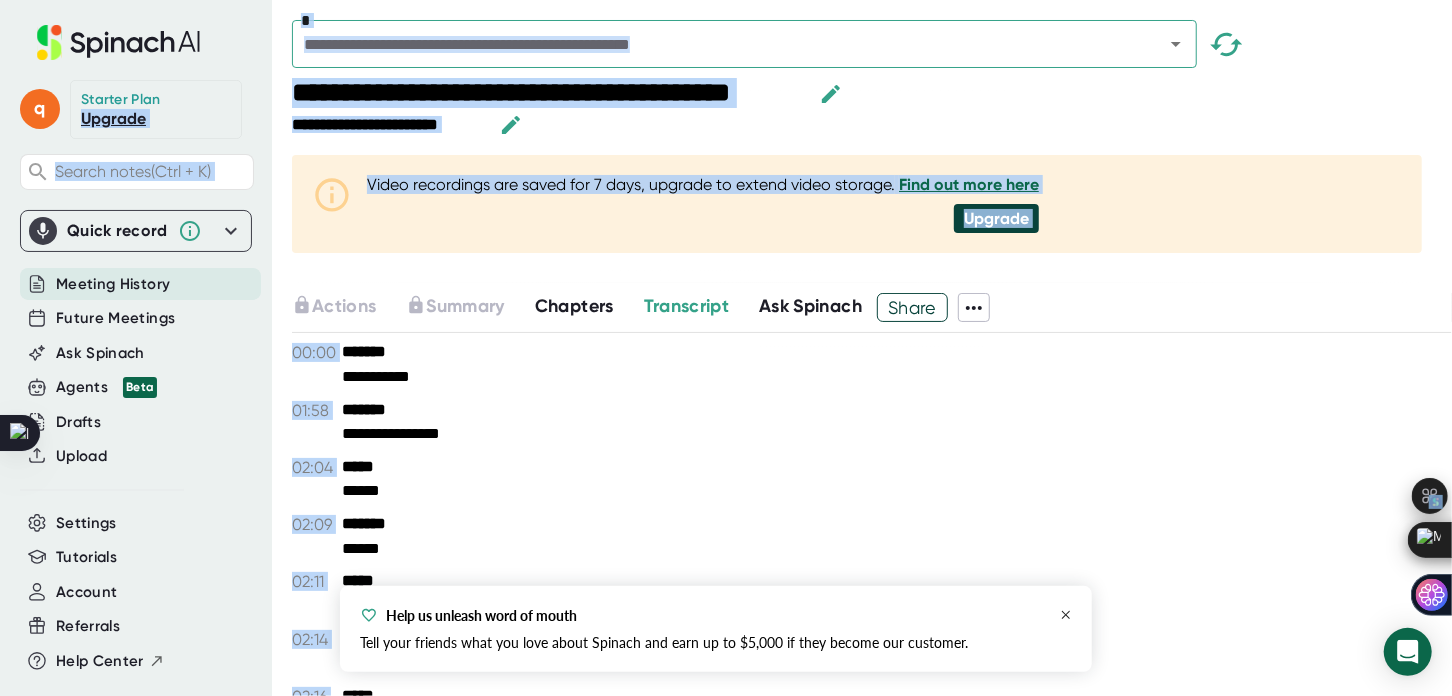 click 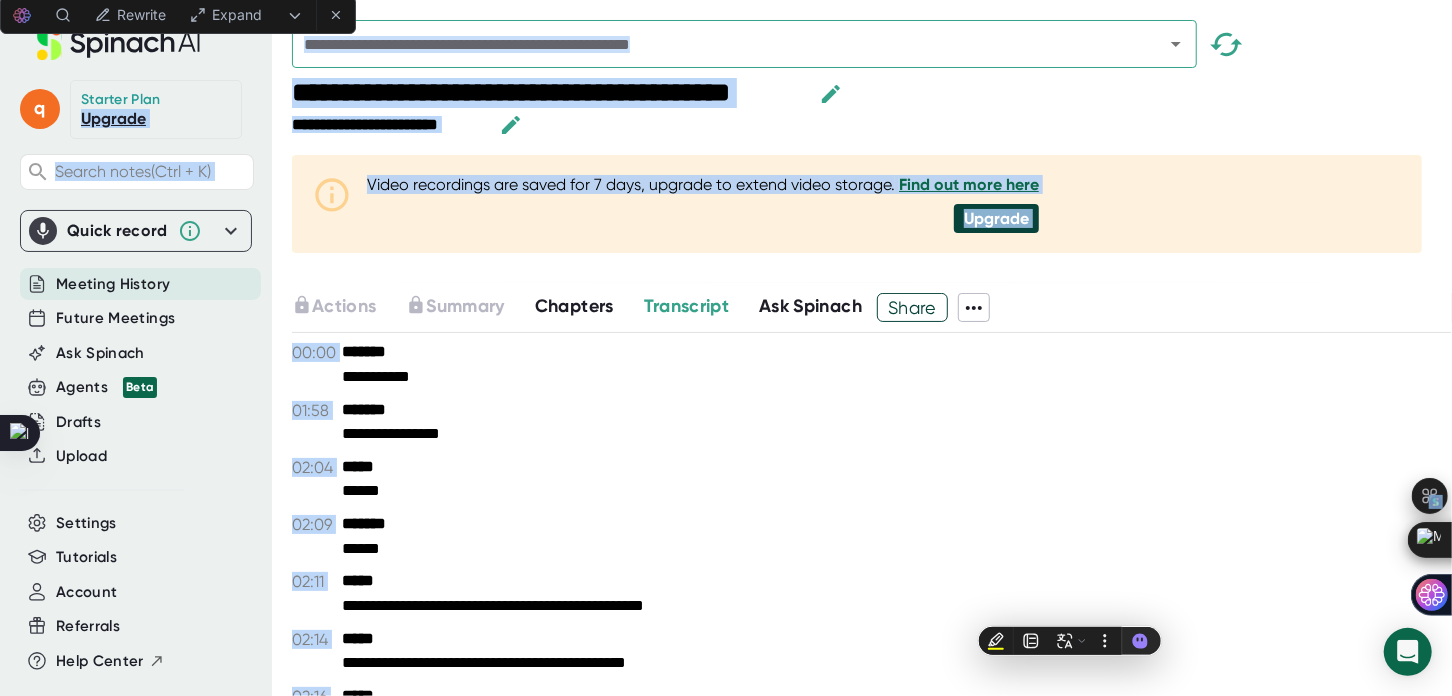 click 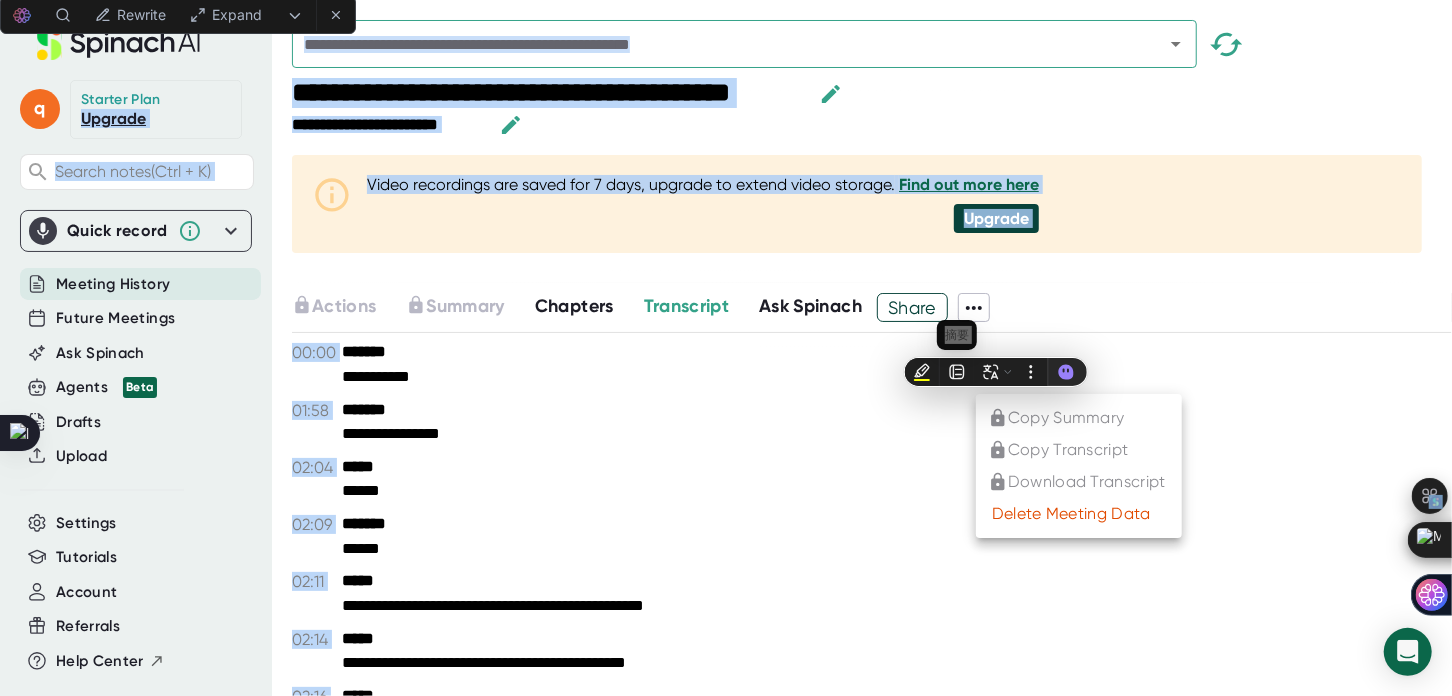 click on "摘要" at bounding box center [957, 335] 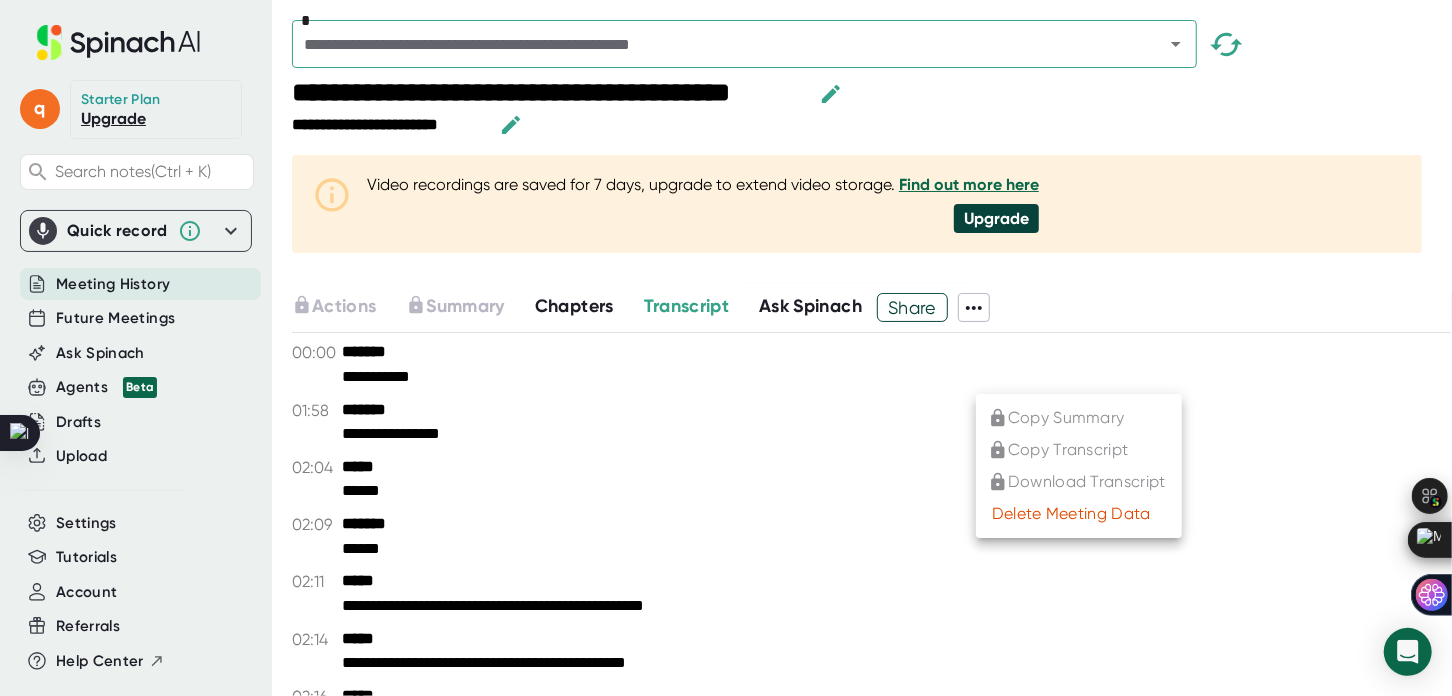 click at bounding box center [726, 348] 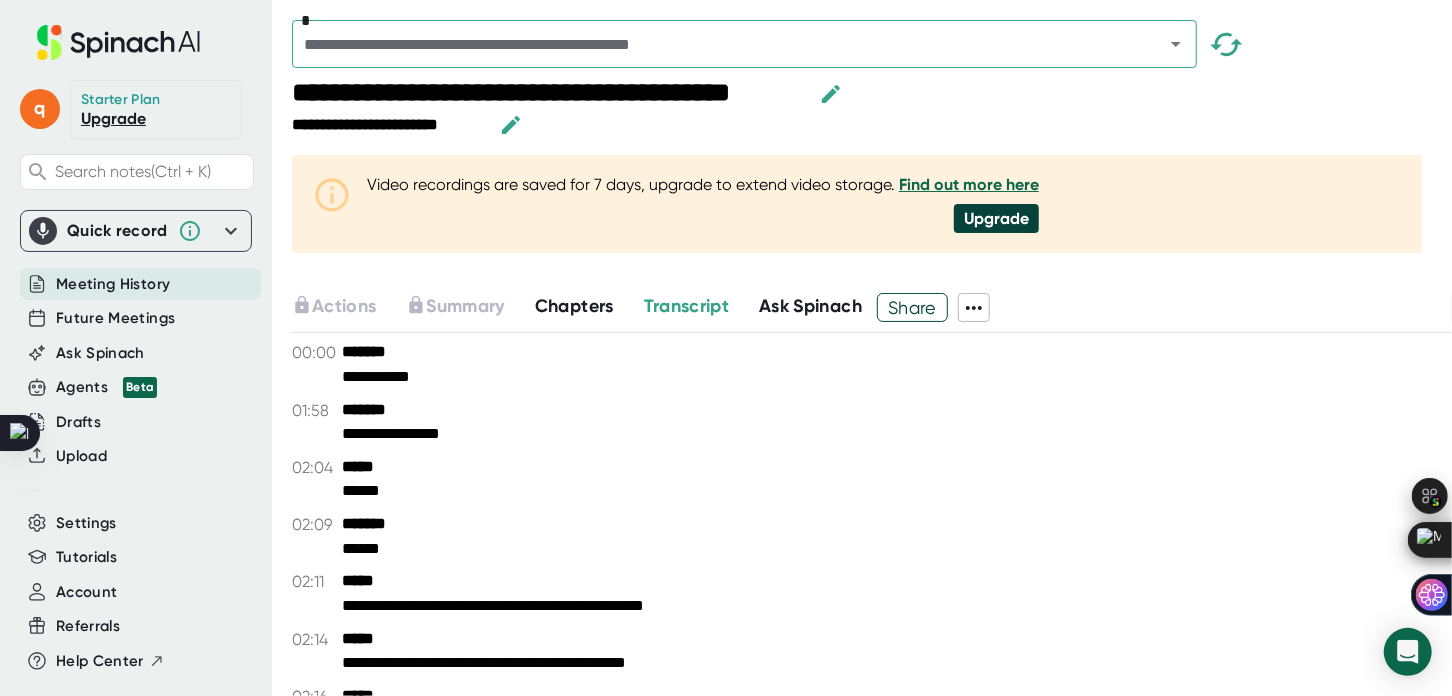 click on "Share" at bounding box center (912, 307) 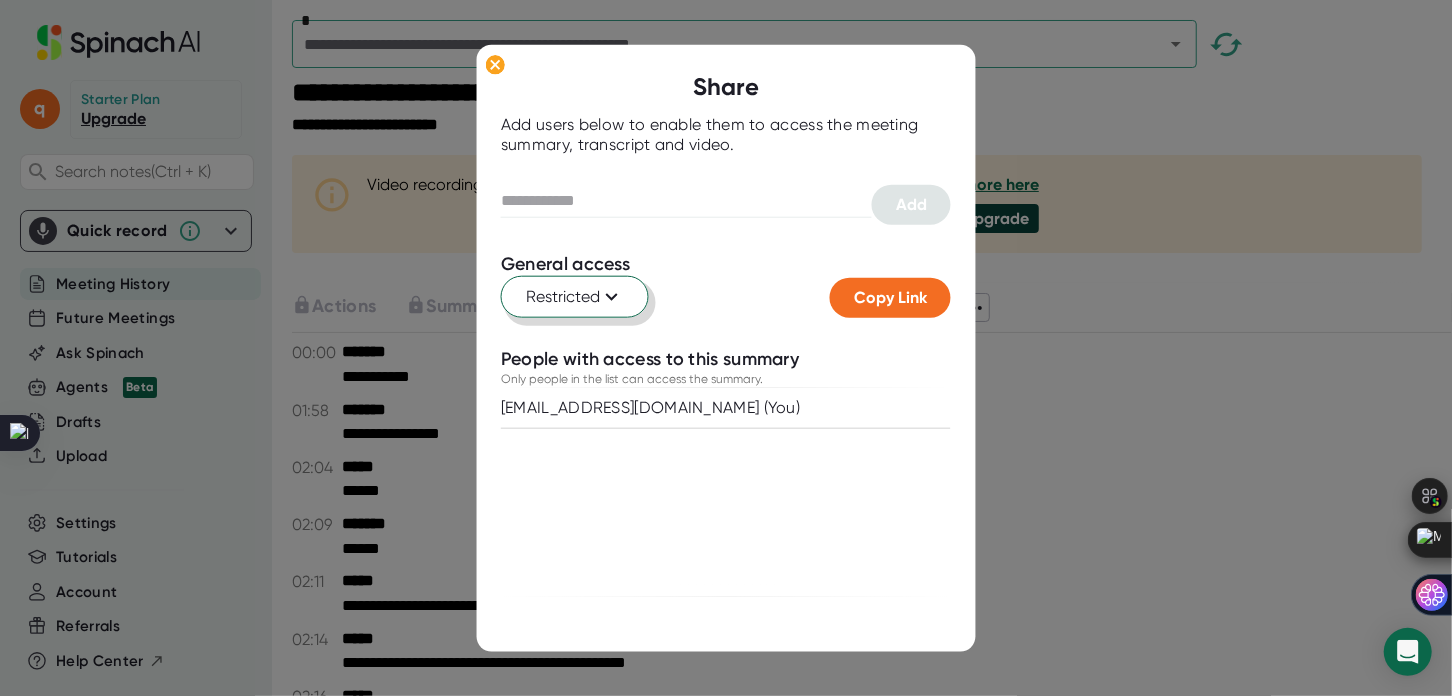 click 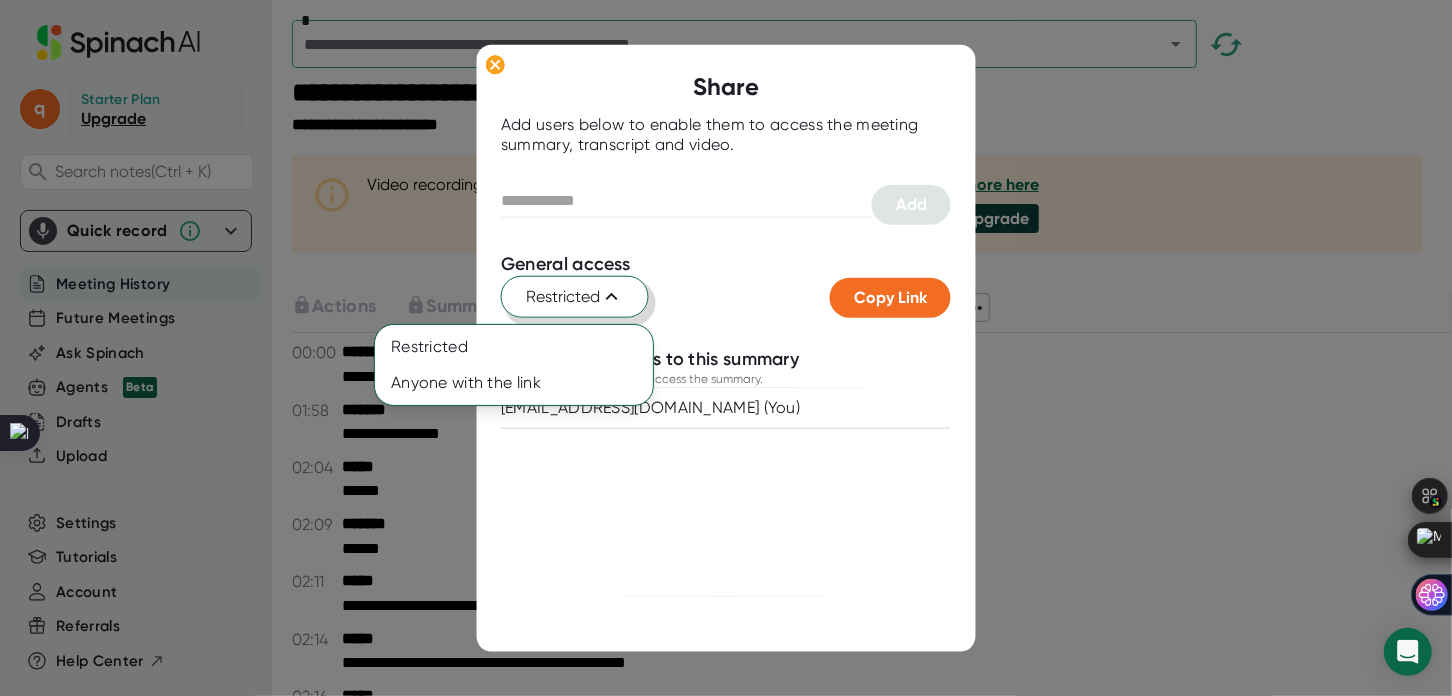 click at bounding box center (726, 348) 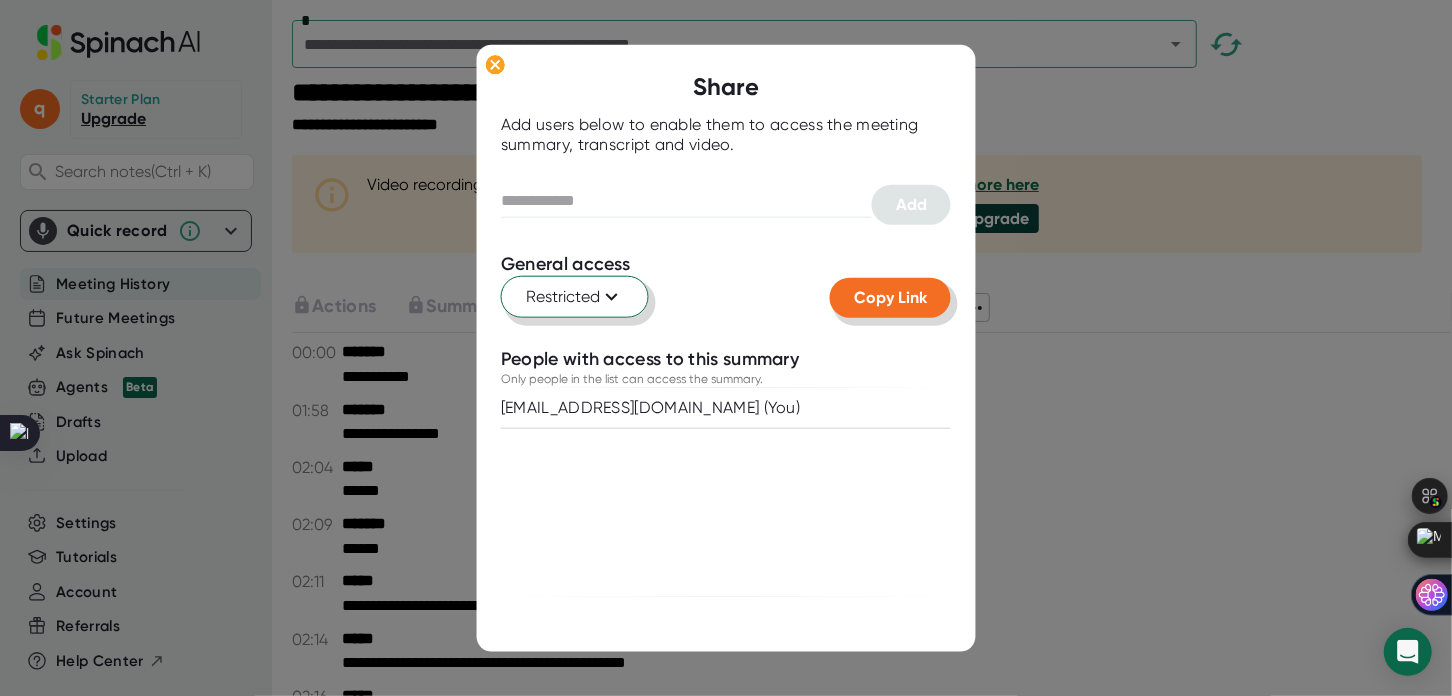 click on "Copy Link" at bounding box center (890, 298) 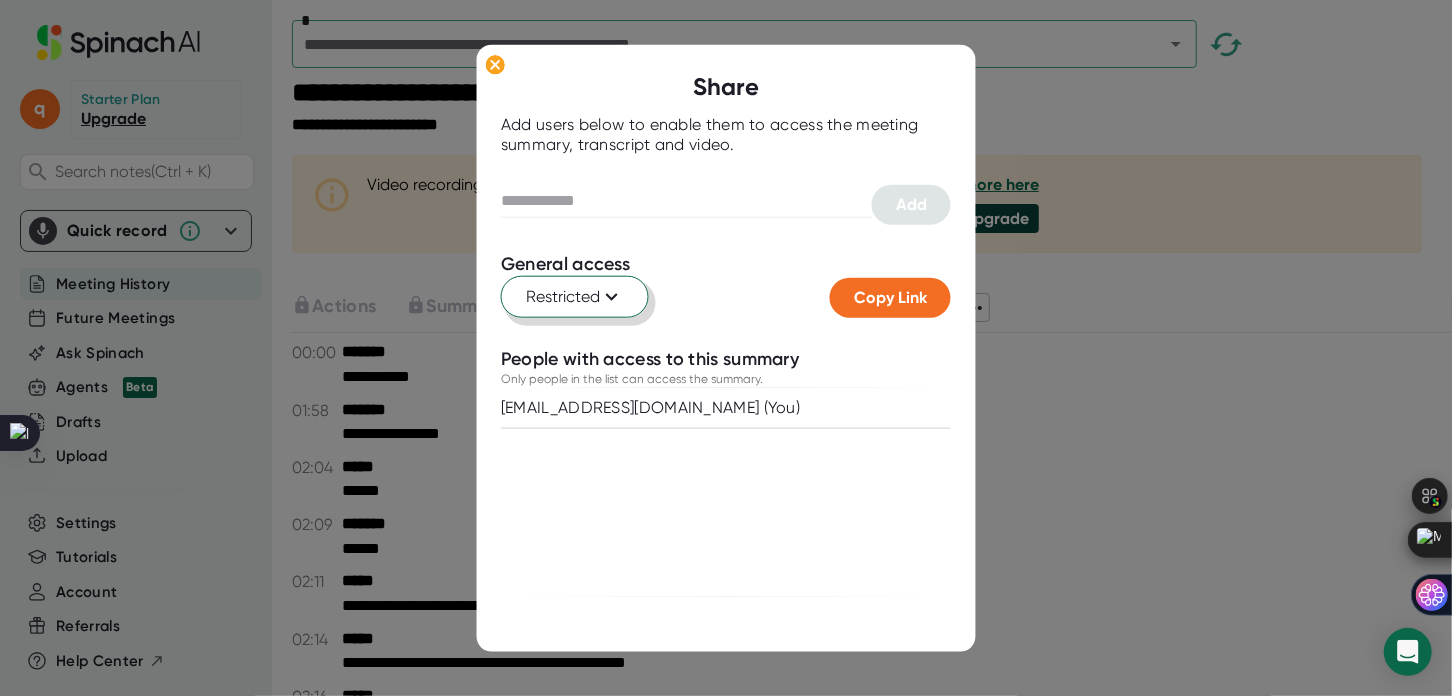 click at bounding box center (726, 348) 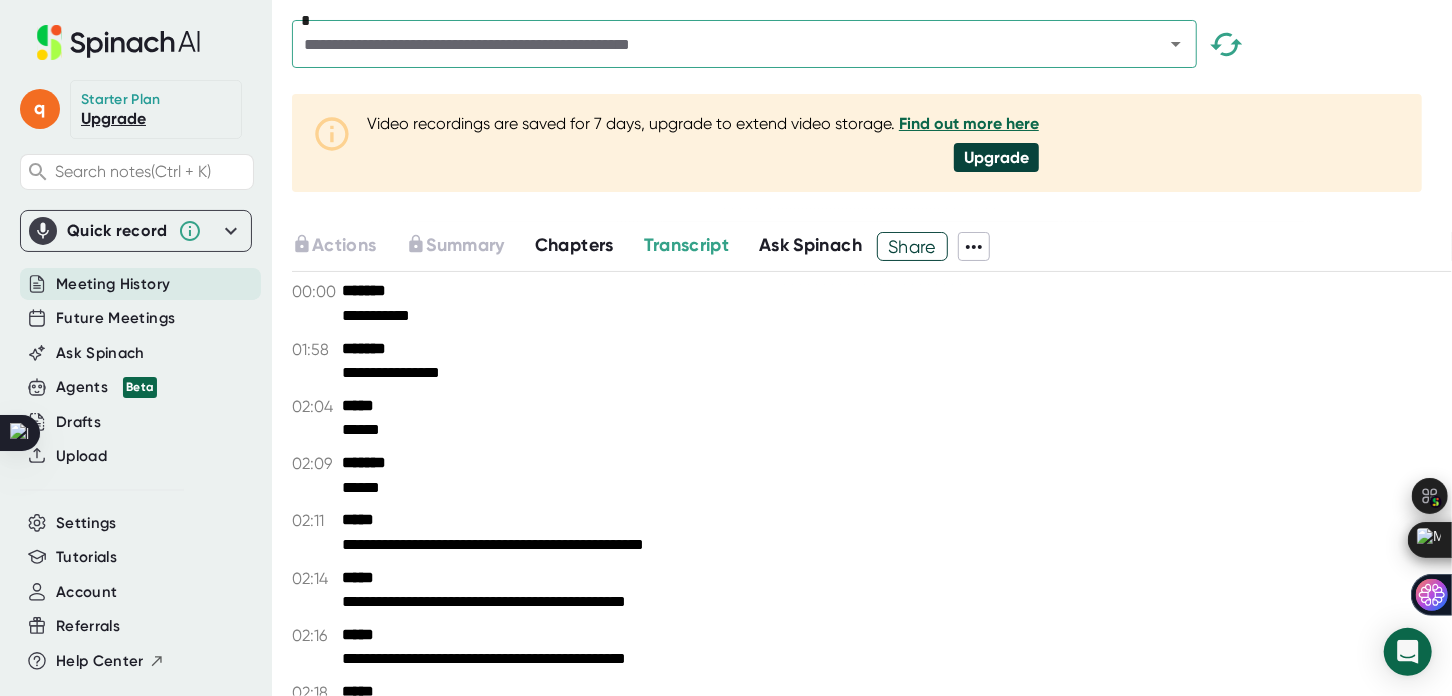 scroll, scrollTop: 59, scrollLeft: 0, axis: vertical 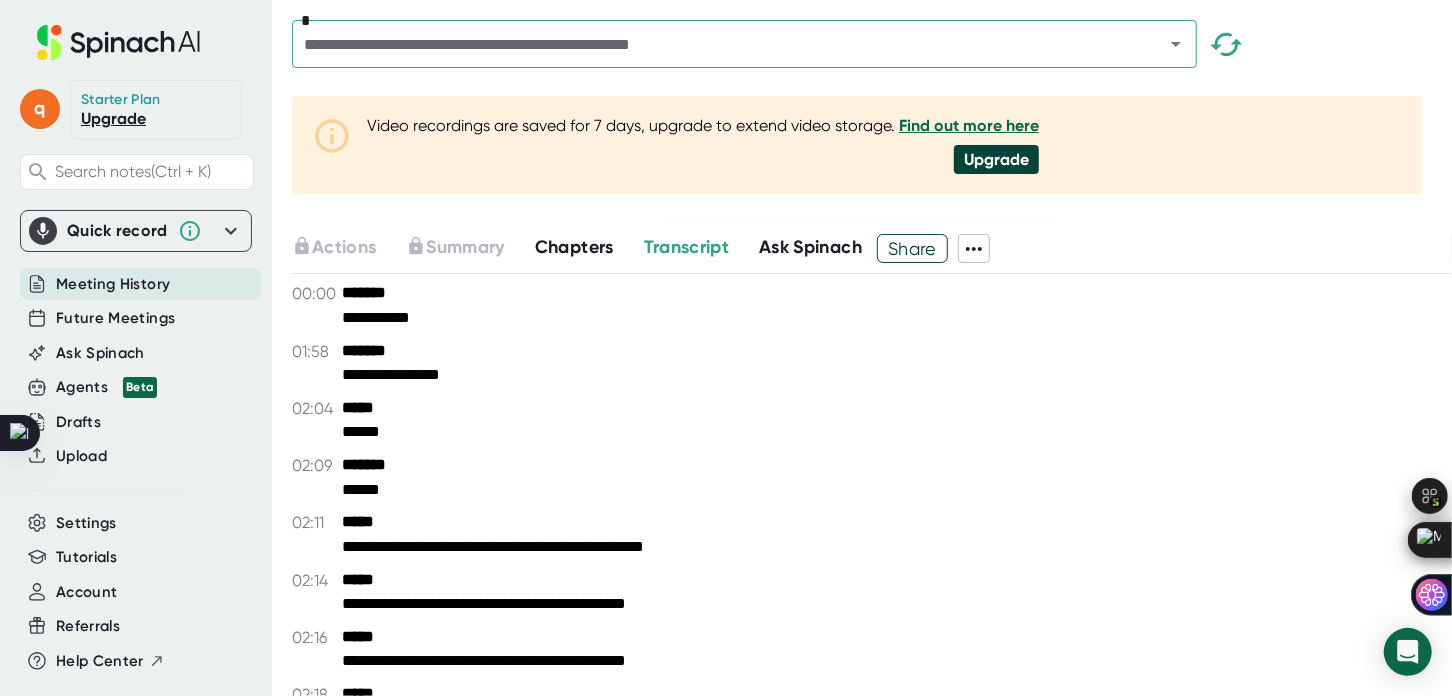click 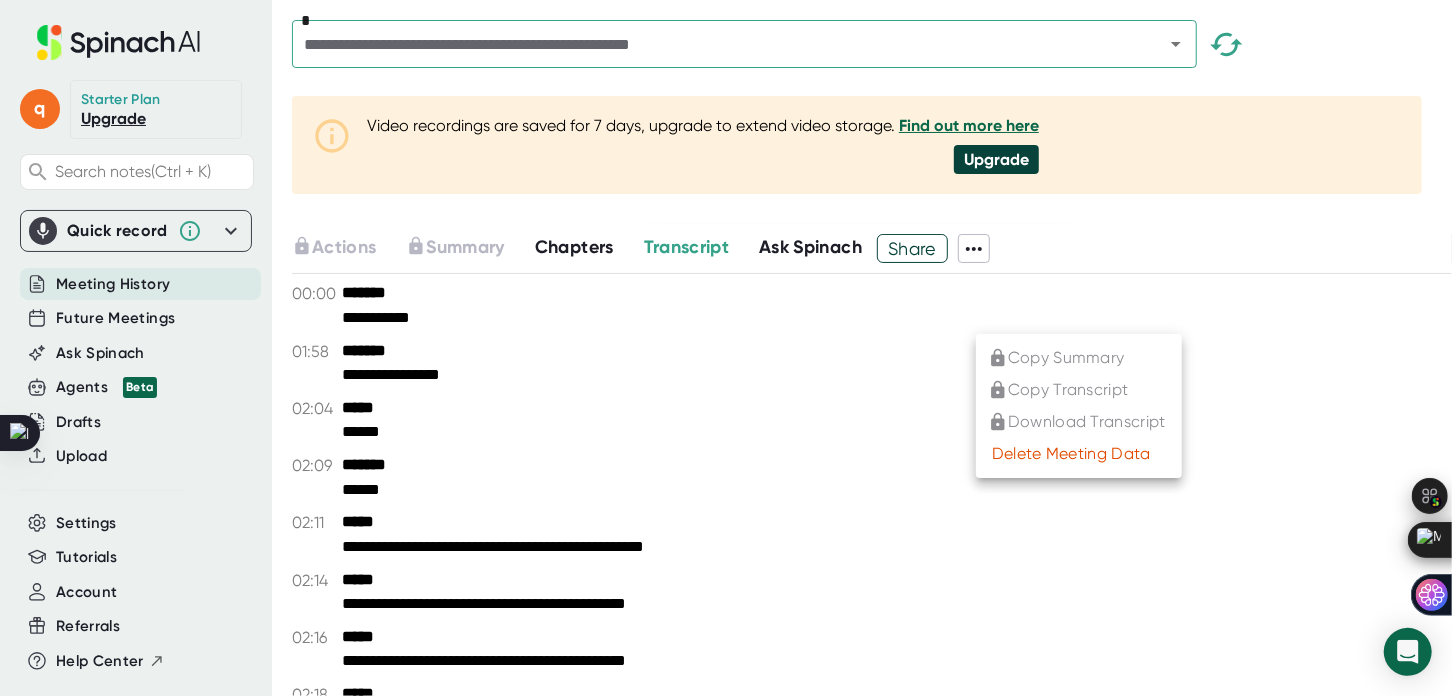 click at bounding box center [726, 348] 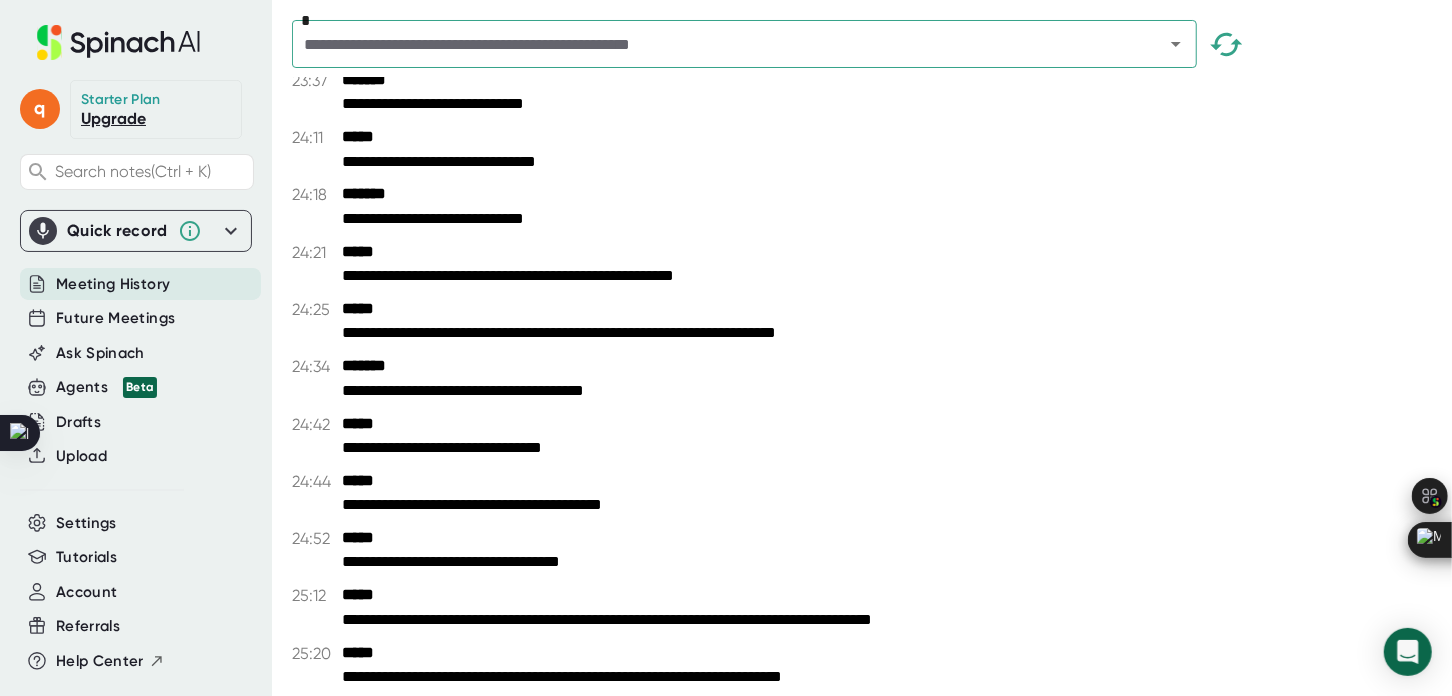 scroll, scrollTop: 3422, scrollLeft: 0, axis: vertical 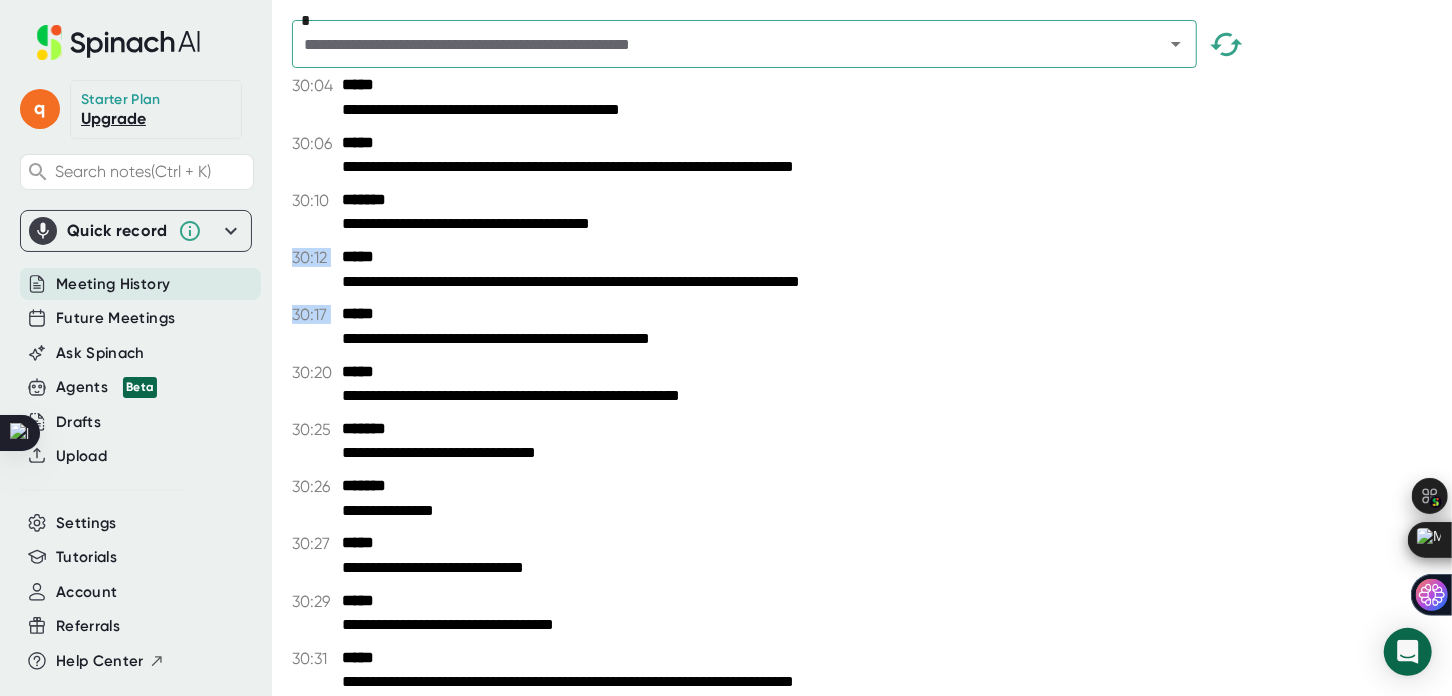 drag, startPoint x: 520, startPoint y: 247, endPoint x: 602, endPoint y: 378, distance: 154.54773 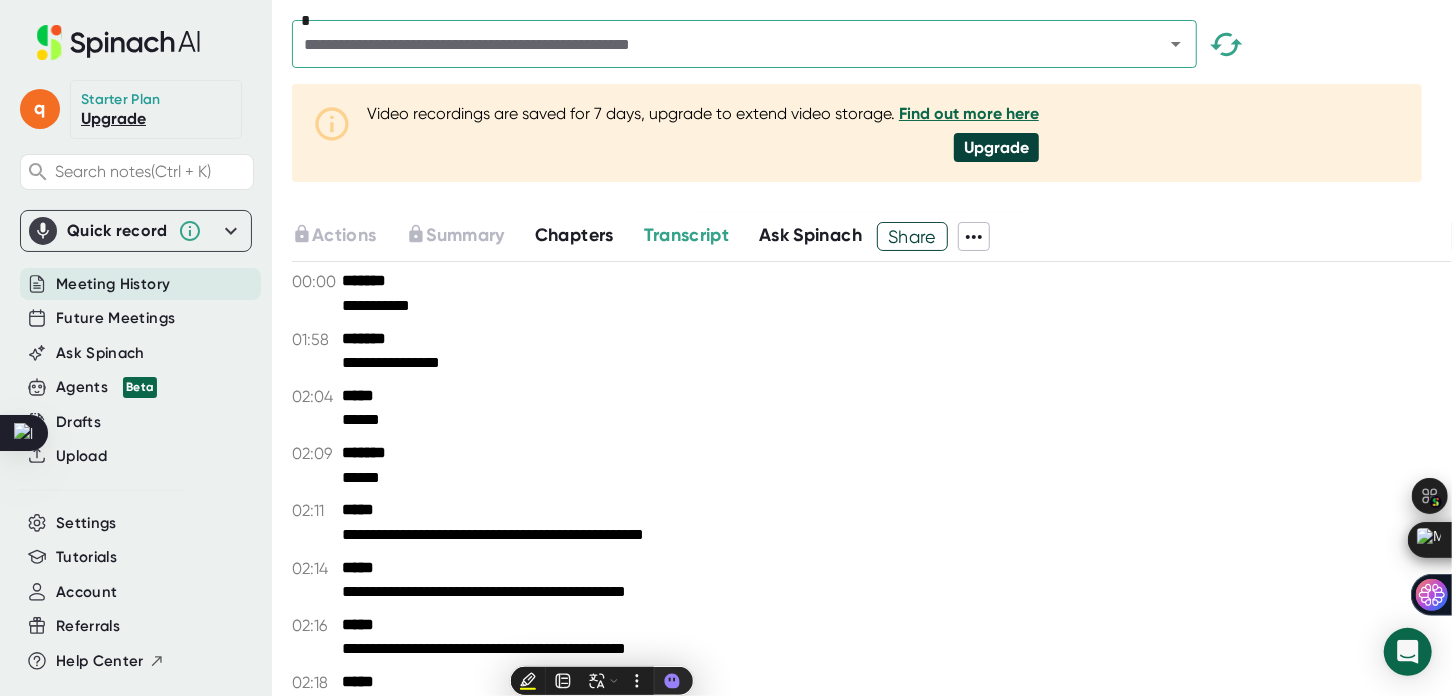 scroll, scrollTop: 0, scrollLeft: 0, axis: both 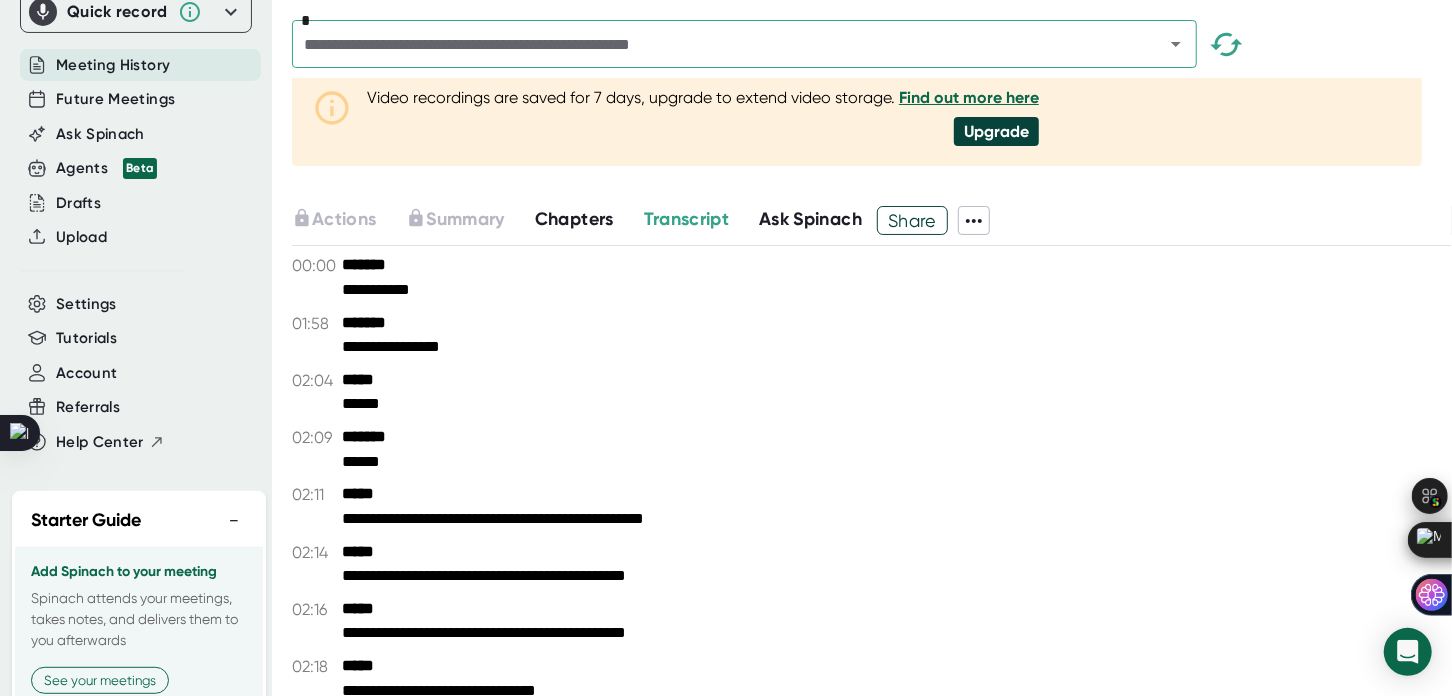 click on "Ask Spinach" at bounding box center (810, 219) 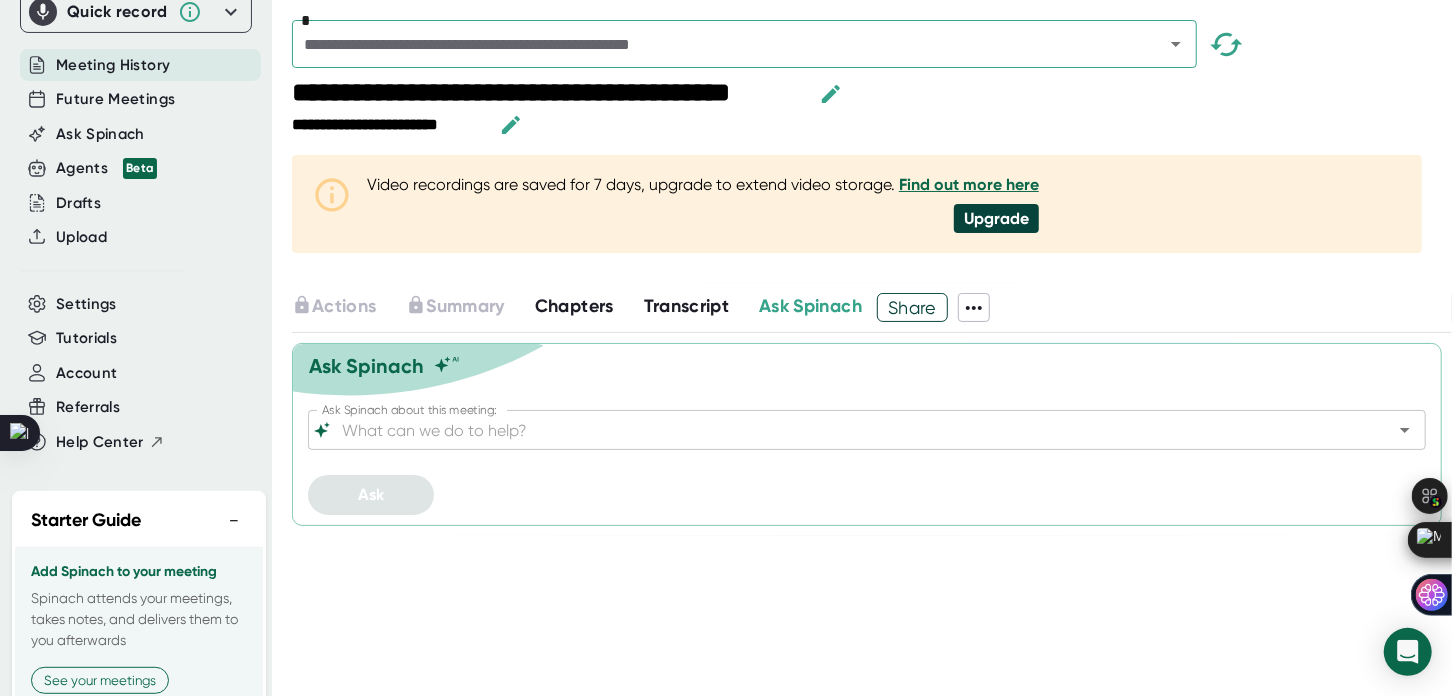 scroll, scrollTop: 0, scrollLeft: 0, axis: both 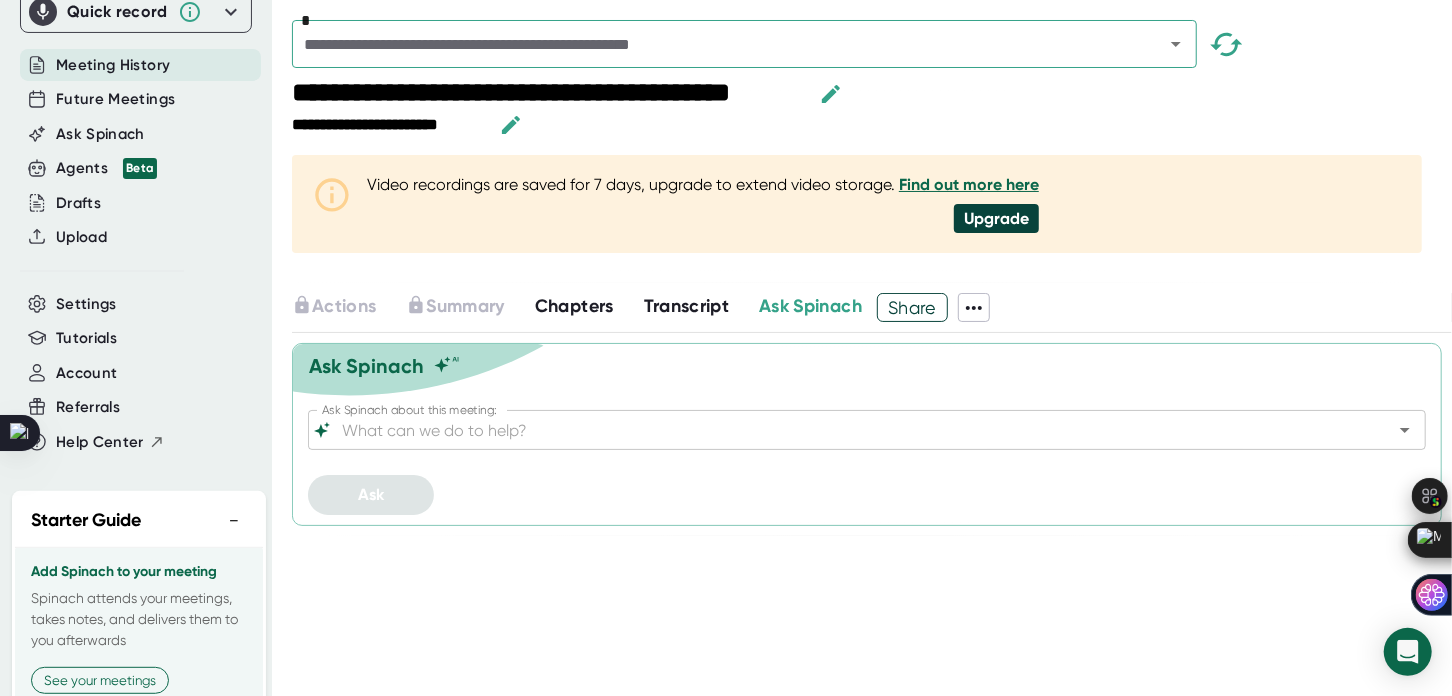 click on "Ask Spinach about this meeting:" at bounding box center [849, 430] 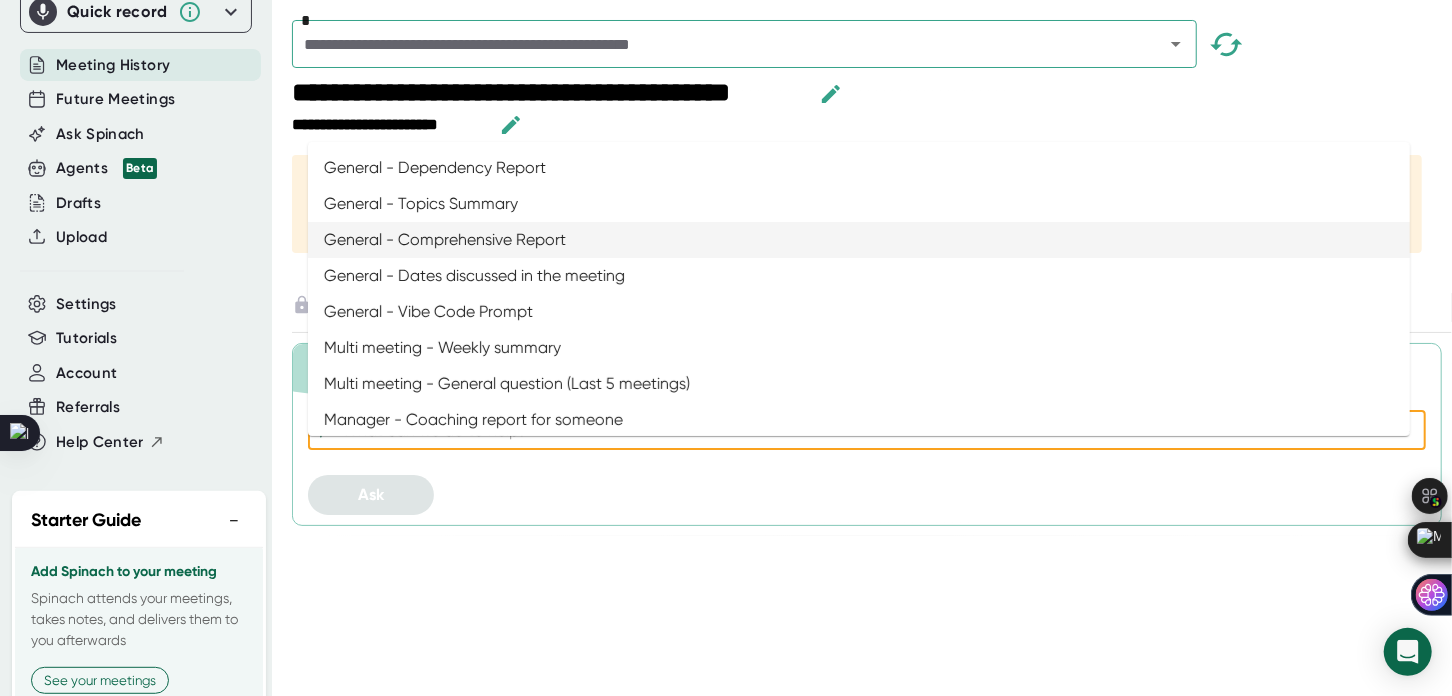 scroll, scrollTop: 285, scrollLeft: 0, axis: vertical 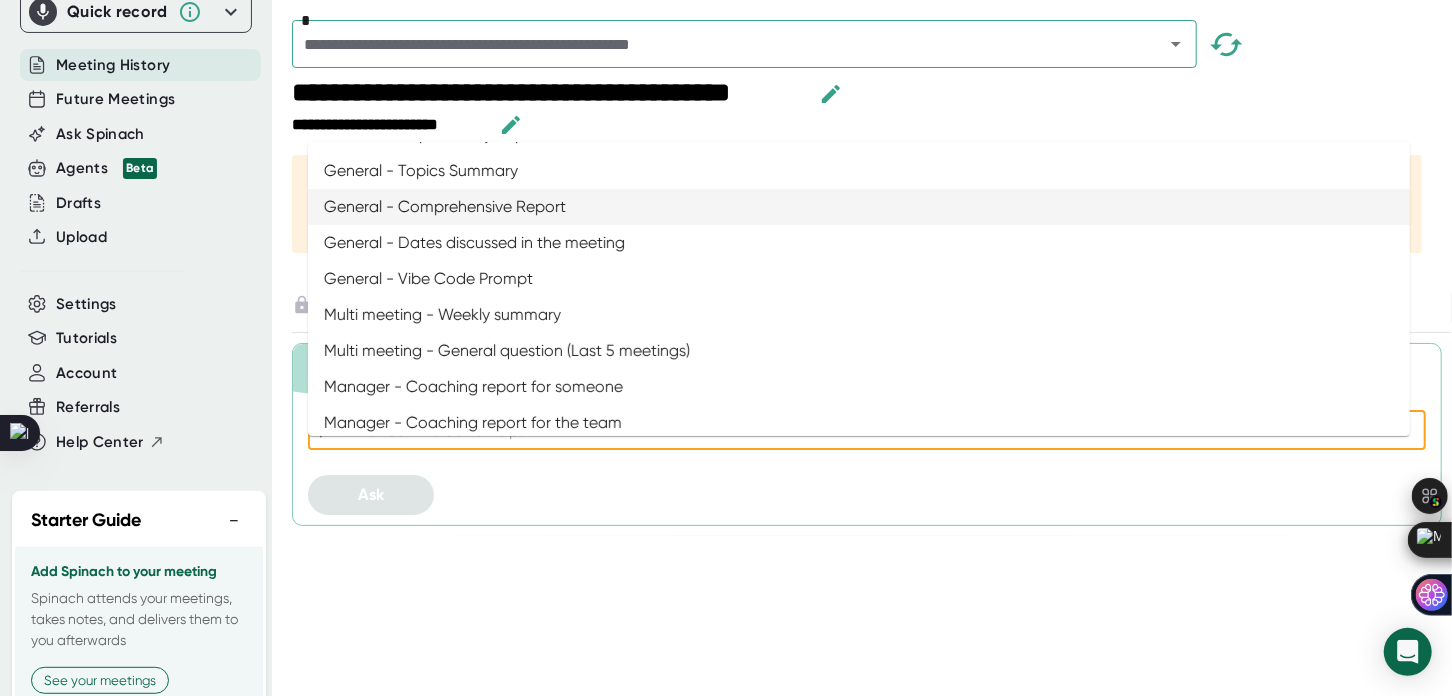 click on "General - Comprehensive Report" at bounding box center [859, 207] 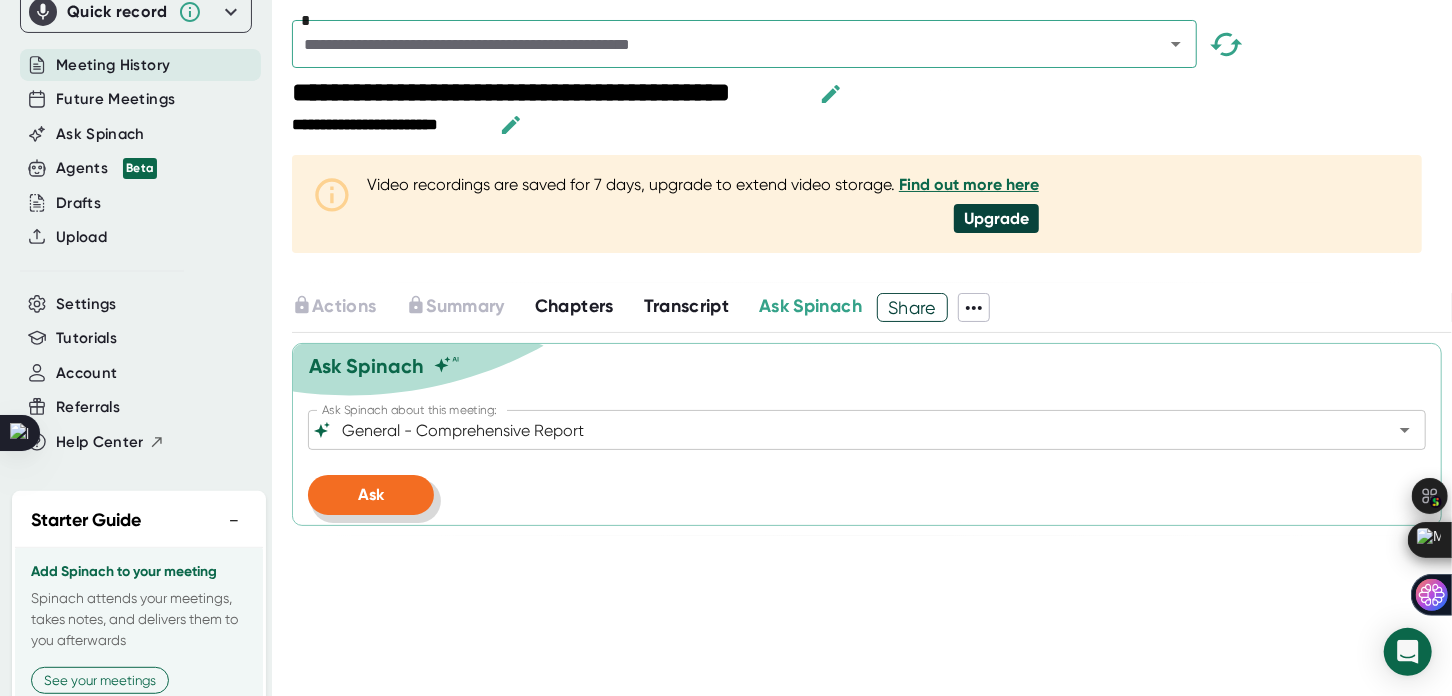 click on "Ask" at bounding box center [371, 495] 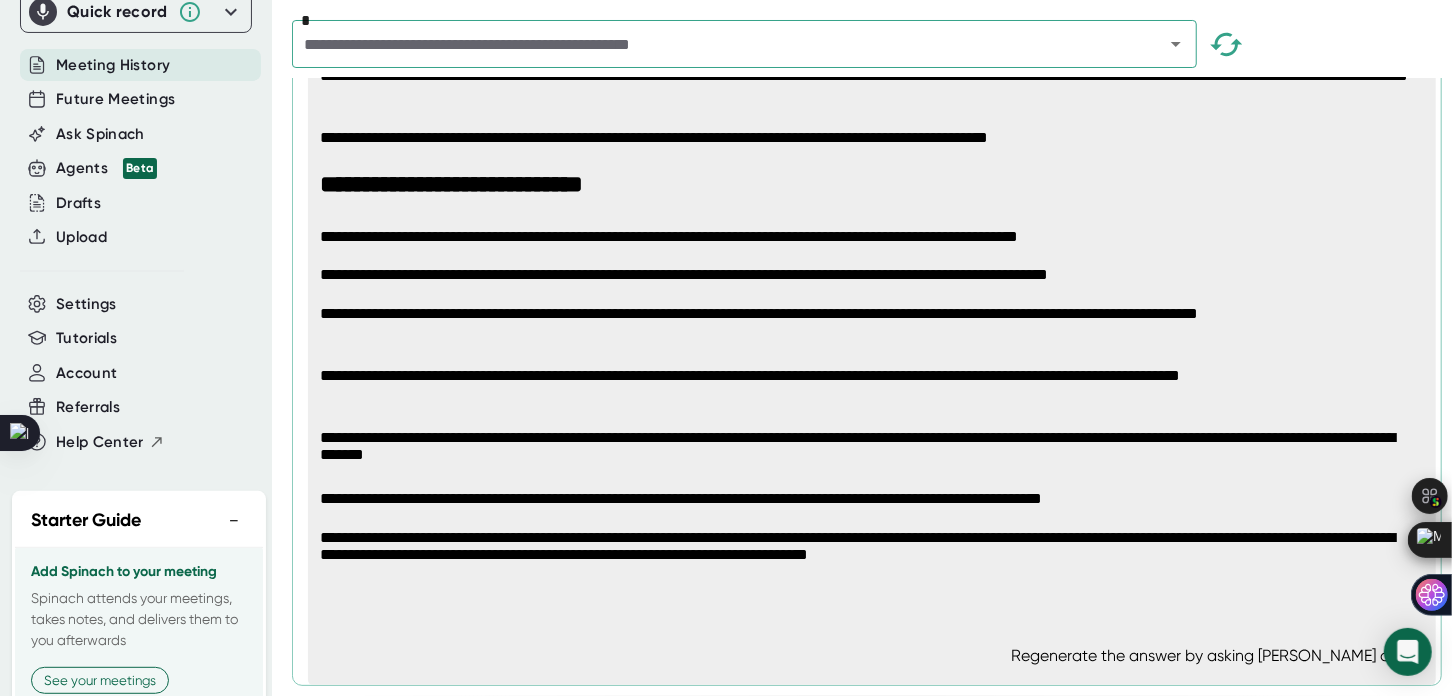 scroll, scrollTop: 3748, scrollLeft: 0, axis: vertical 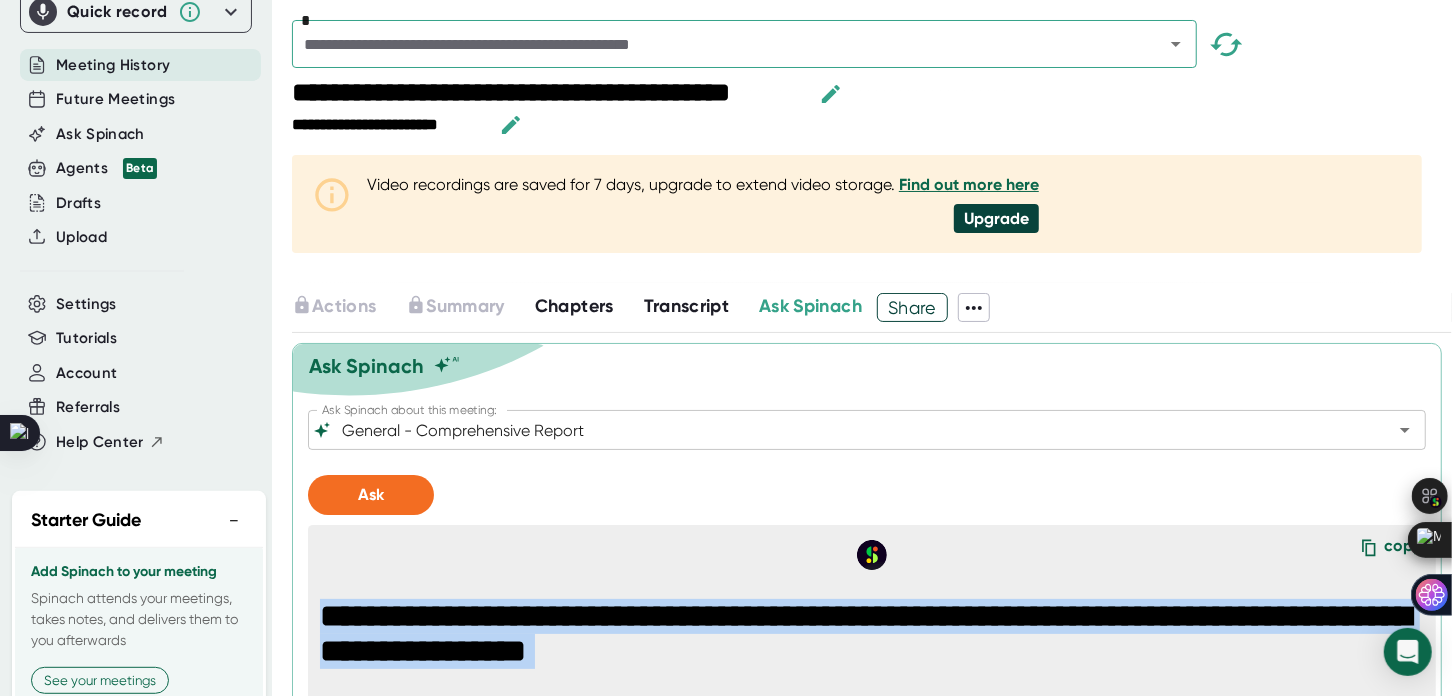 drag, startPoint x: 658, startPoint y: 590, endPoint x: 322, endPoint y: 584, distance: 336.05356 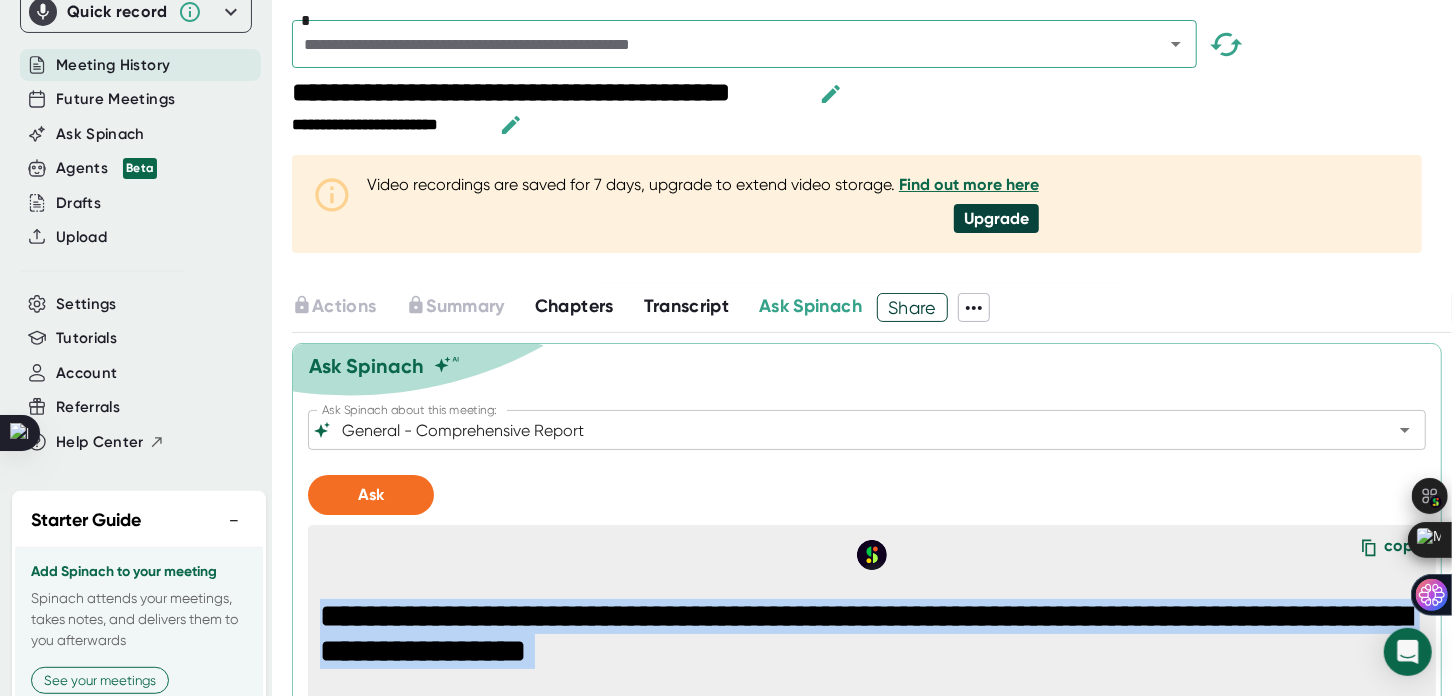 click on "**********" at bounding box center [872, 2292] 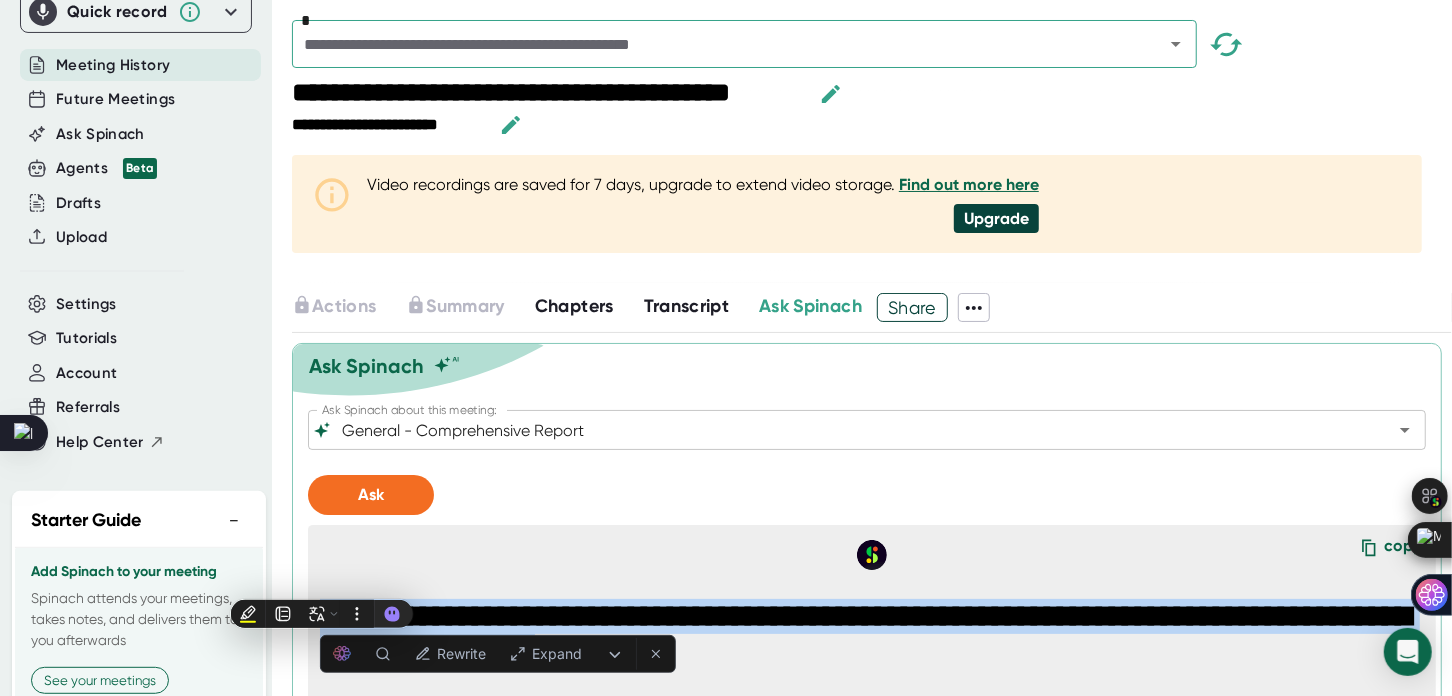 copy on "**********" 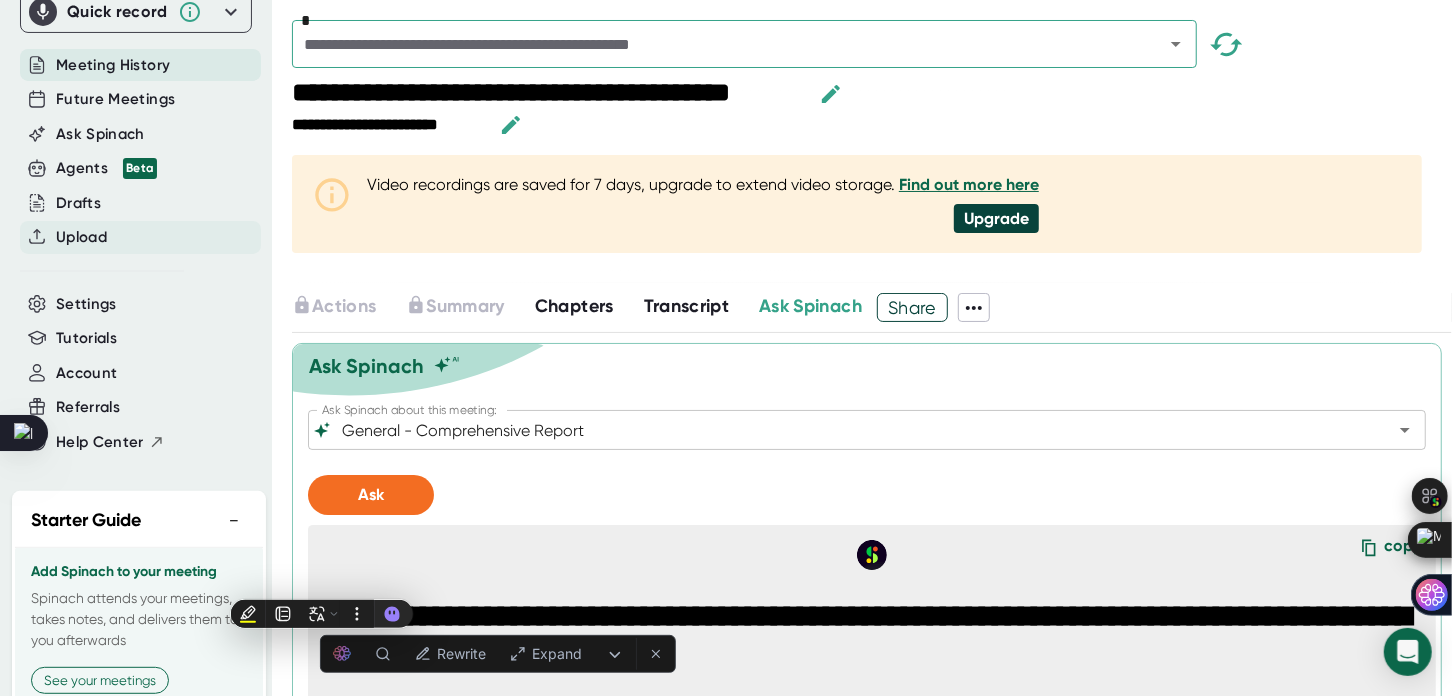 click on "Upload" at bounding box center [140, 237] 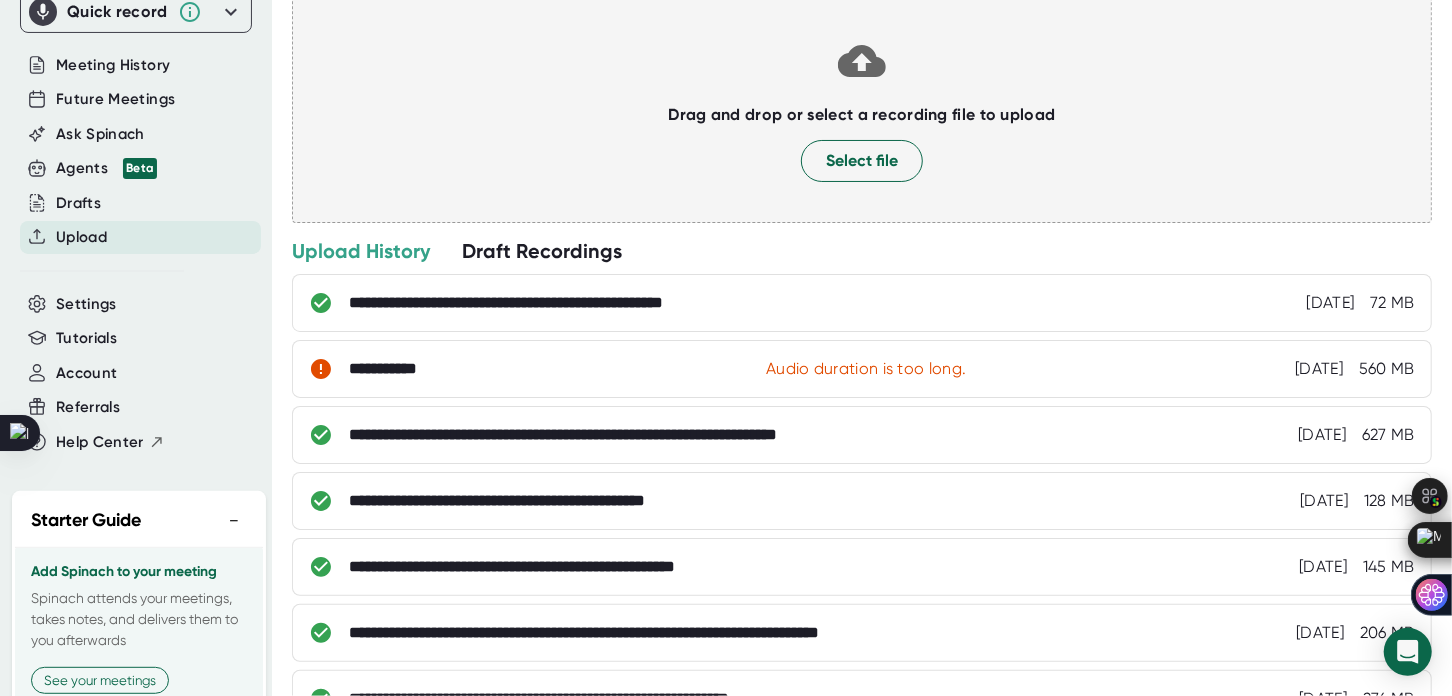 scroll, scrollTop: 145, scrollLeft: 0, axis: vertical 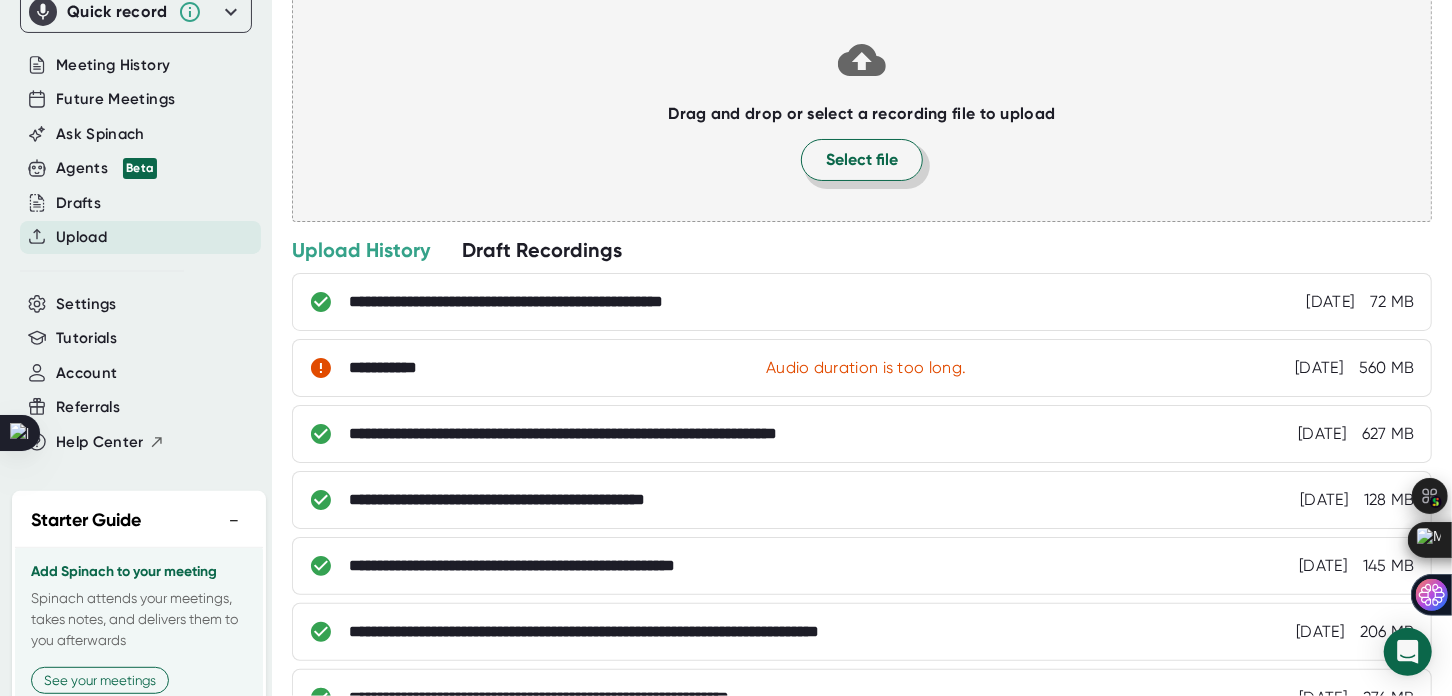 click on "Select file" at bounding box center [862, 160] 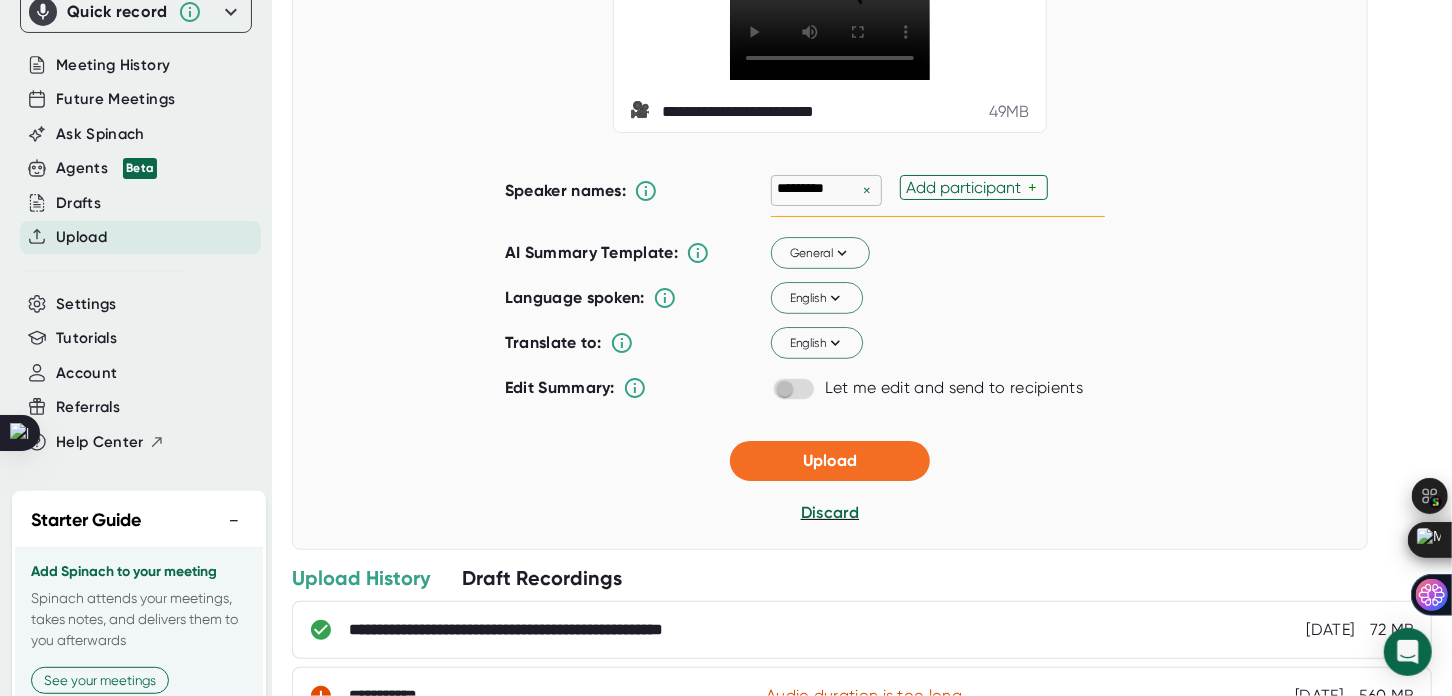 scroll, scrollTop: 192, scrollLeft: 0, axis: vertical 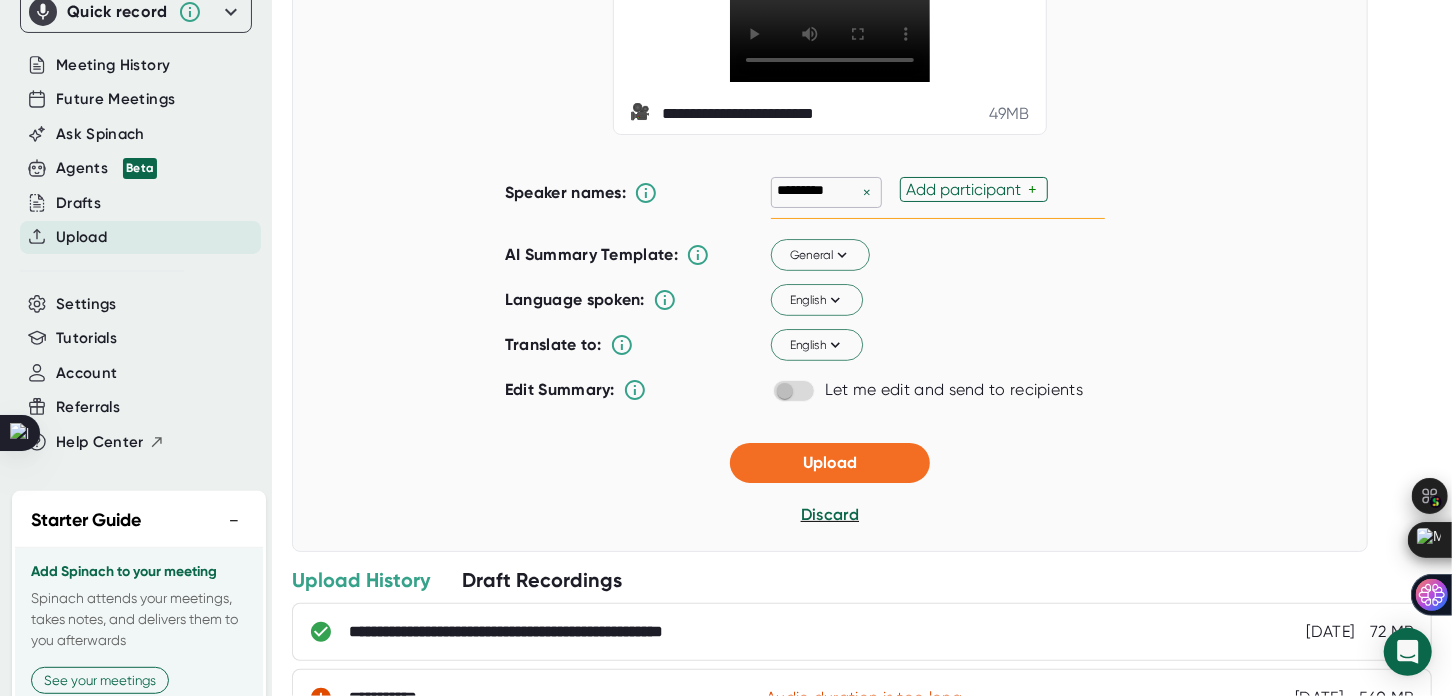 click on "Add participant +" at bounding box center (974, 189) 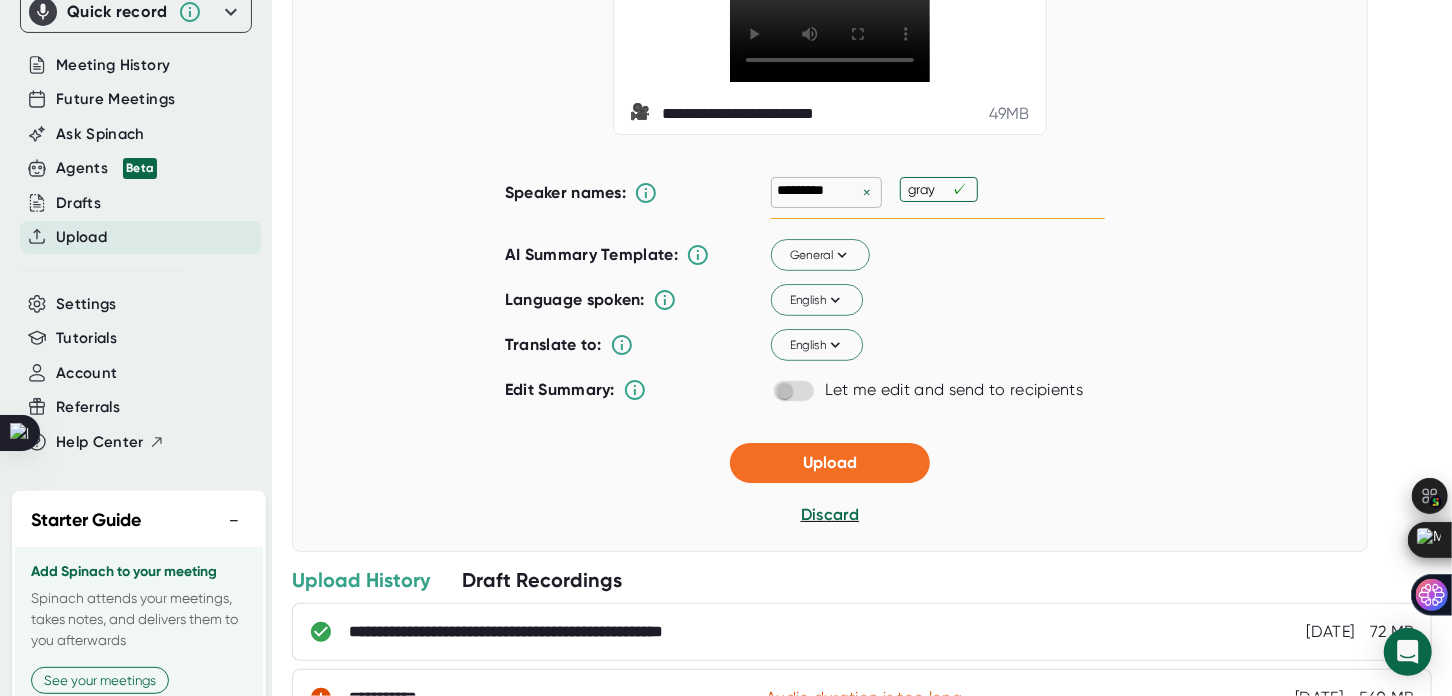 type on "graye" 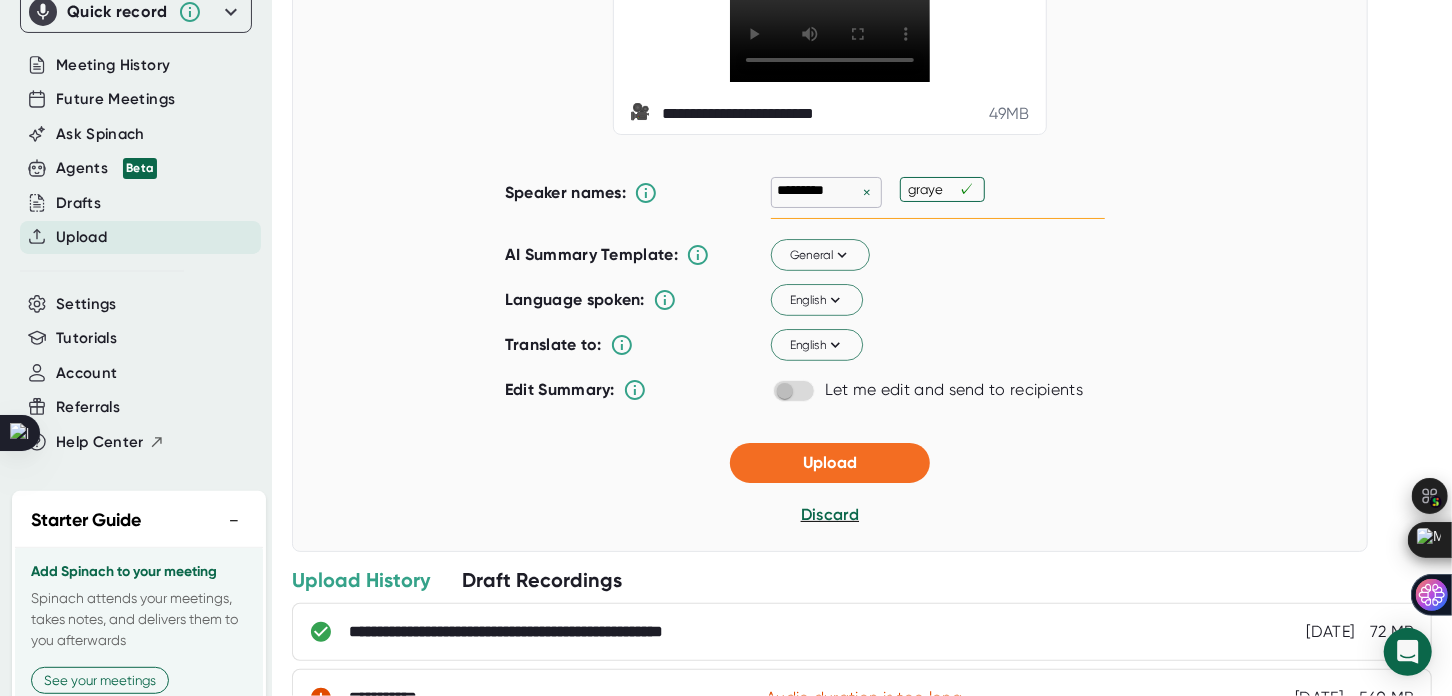 click on "********* × graye ✓" at bounding box center (938, 193) 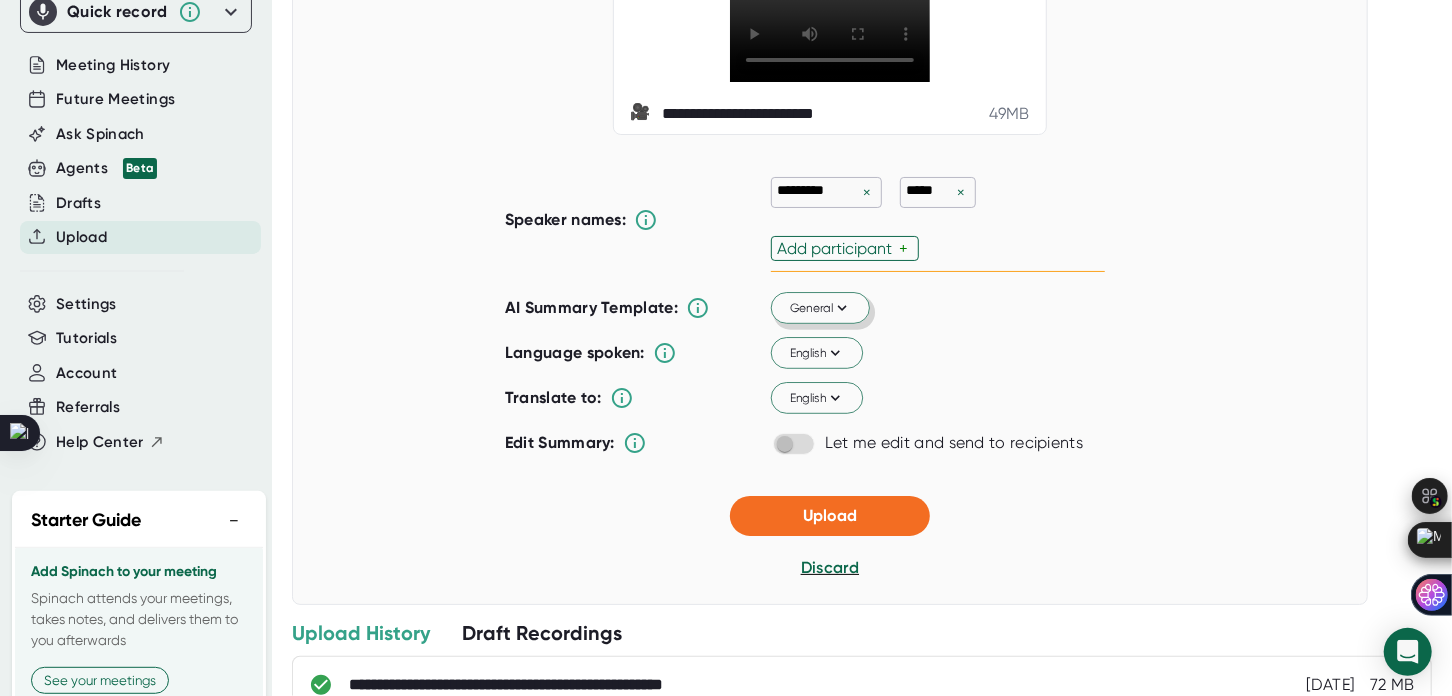 click on "General" at bounding box center (820, 309) 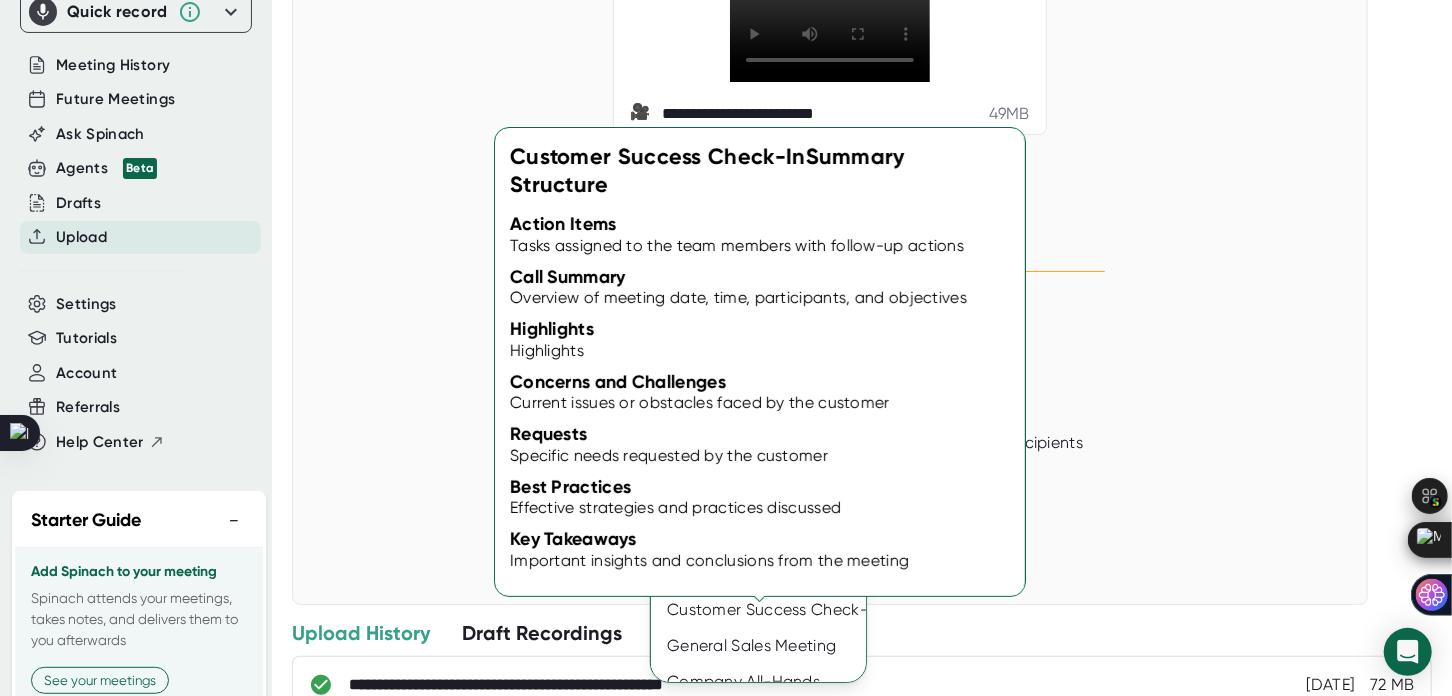 scroll, scrollTop: 81, scrollLeft: 0, axis: vertical 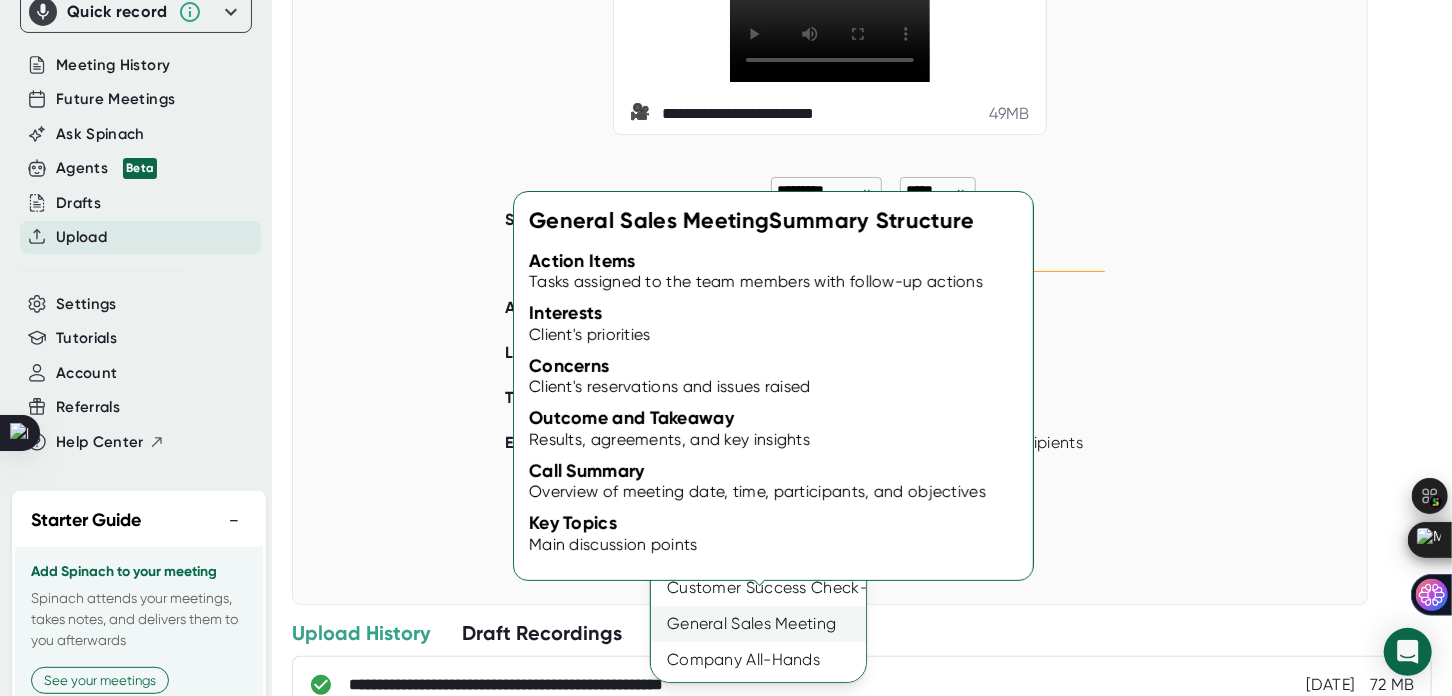 click on "General Sales Meeting" at bounding box center [767, 624] 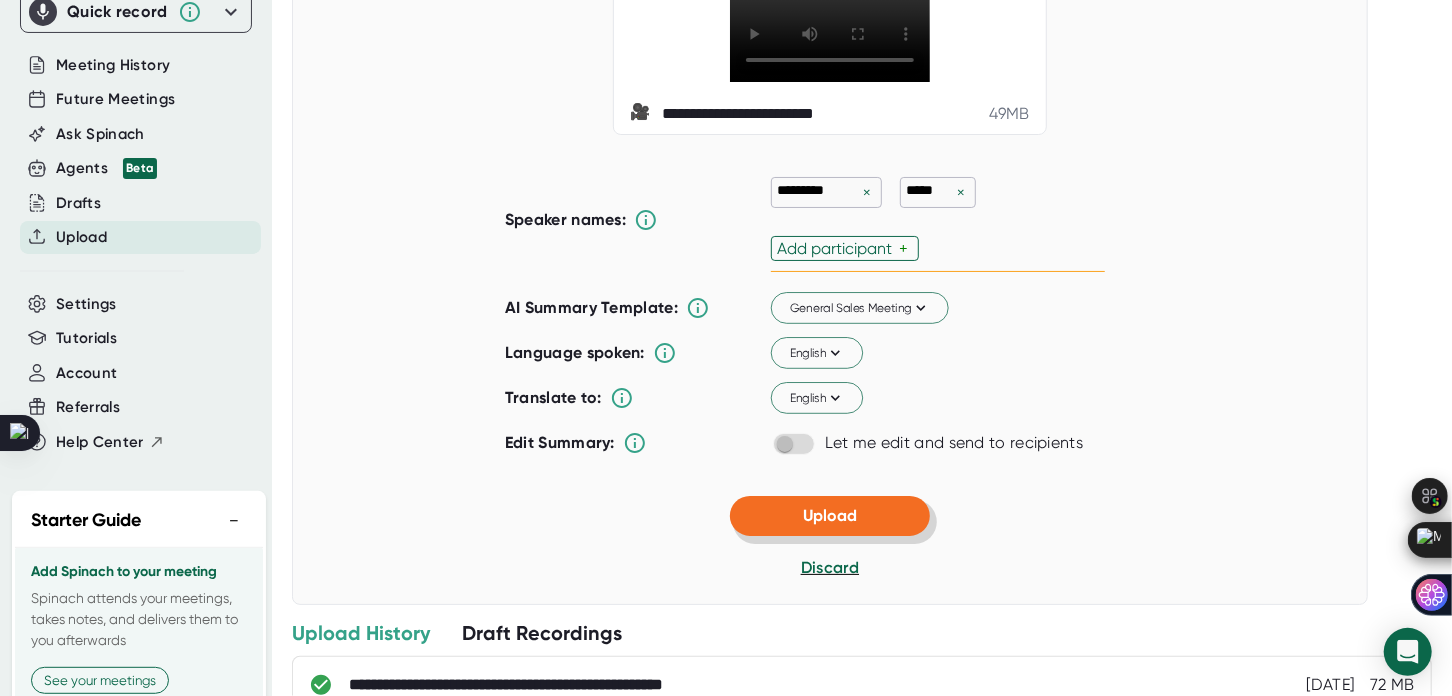 click on "Upload" at bounding box center [830, 515] 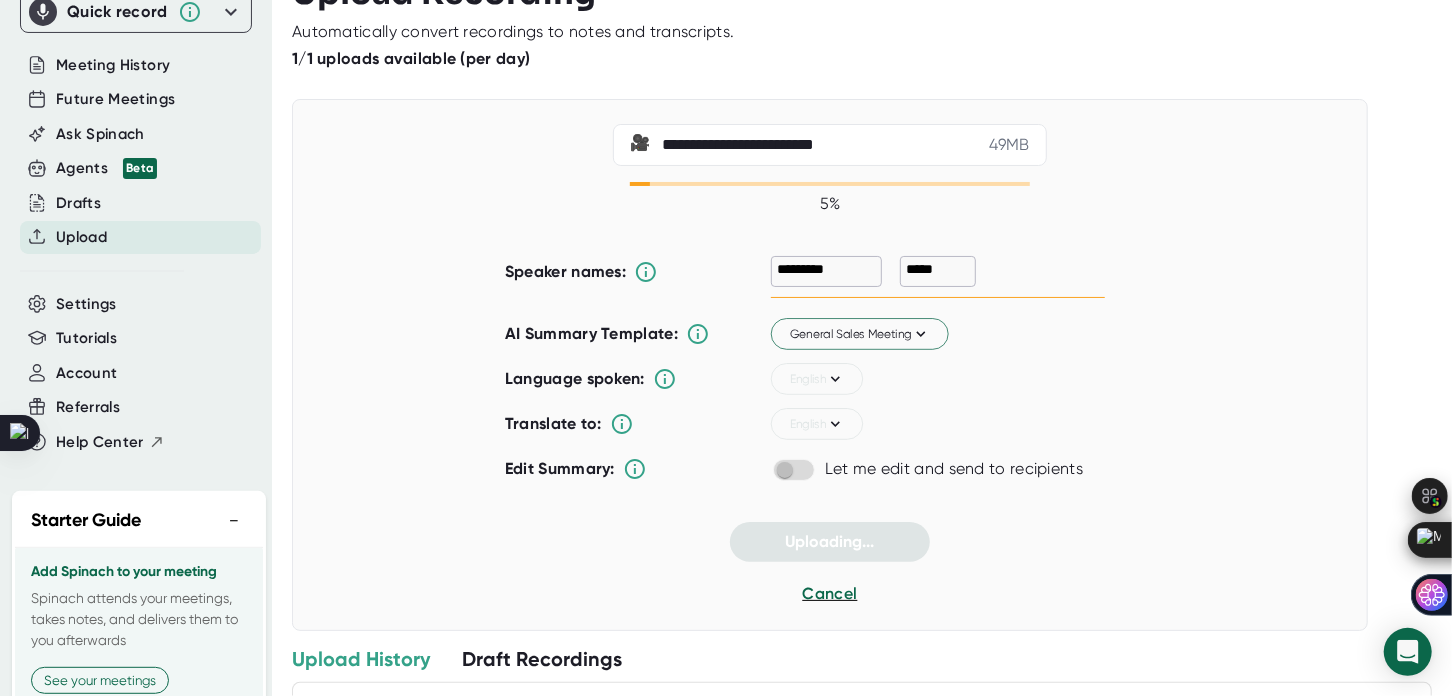 scroll, scrollTop: 0, scrollLeft: 0, axis: both 